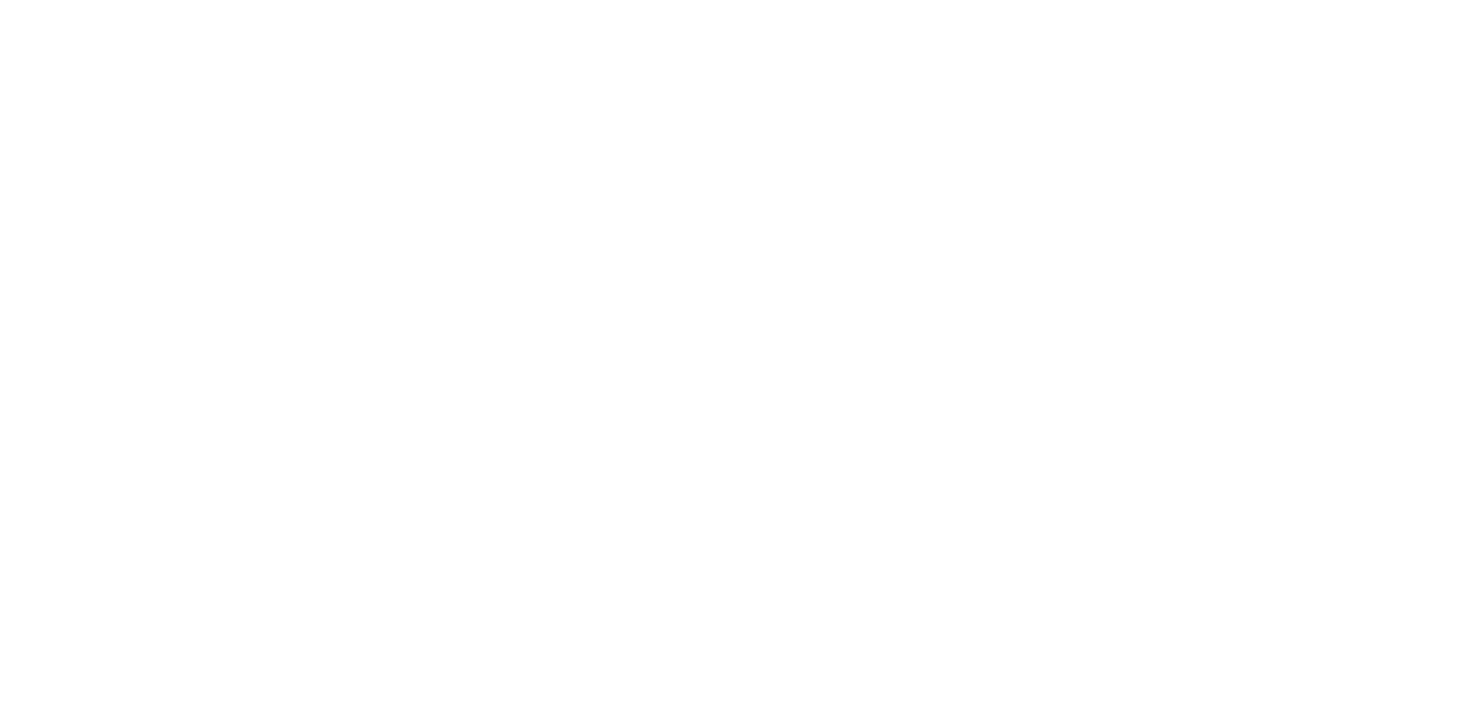 scroll, scrollTop: 0, scrollLeft: 0, axis: both 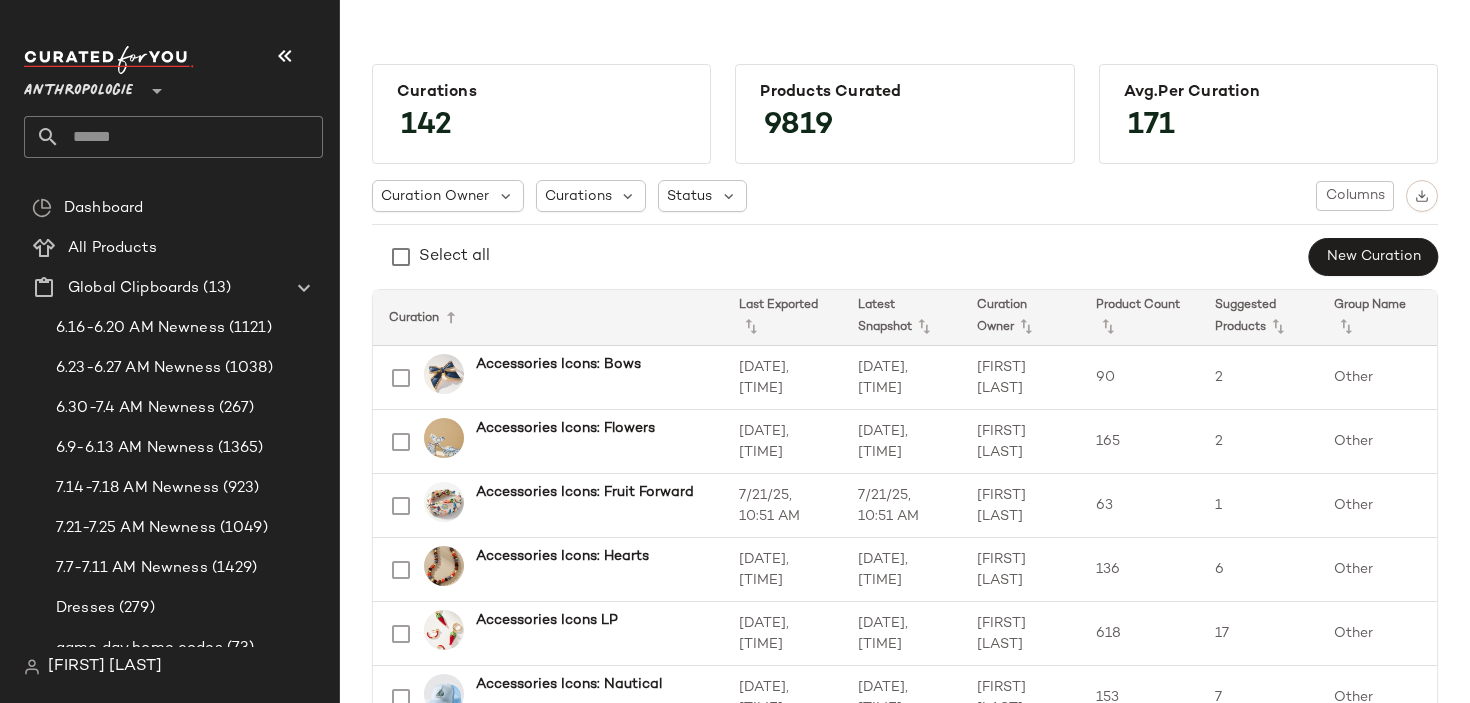 click 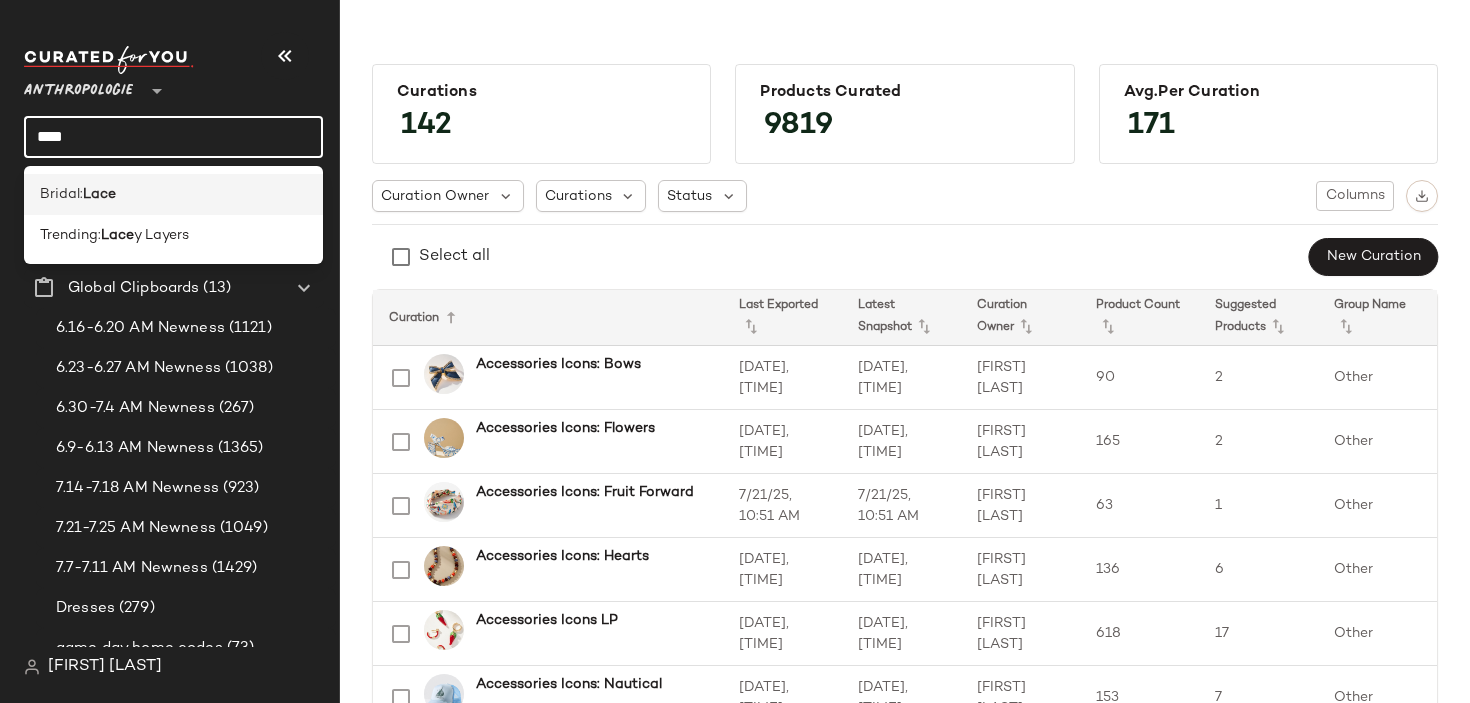 type on "****" 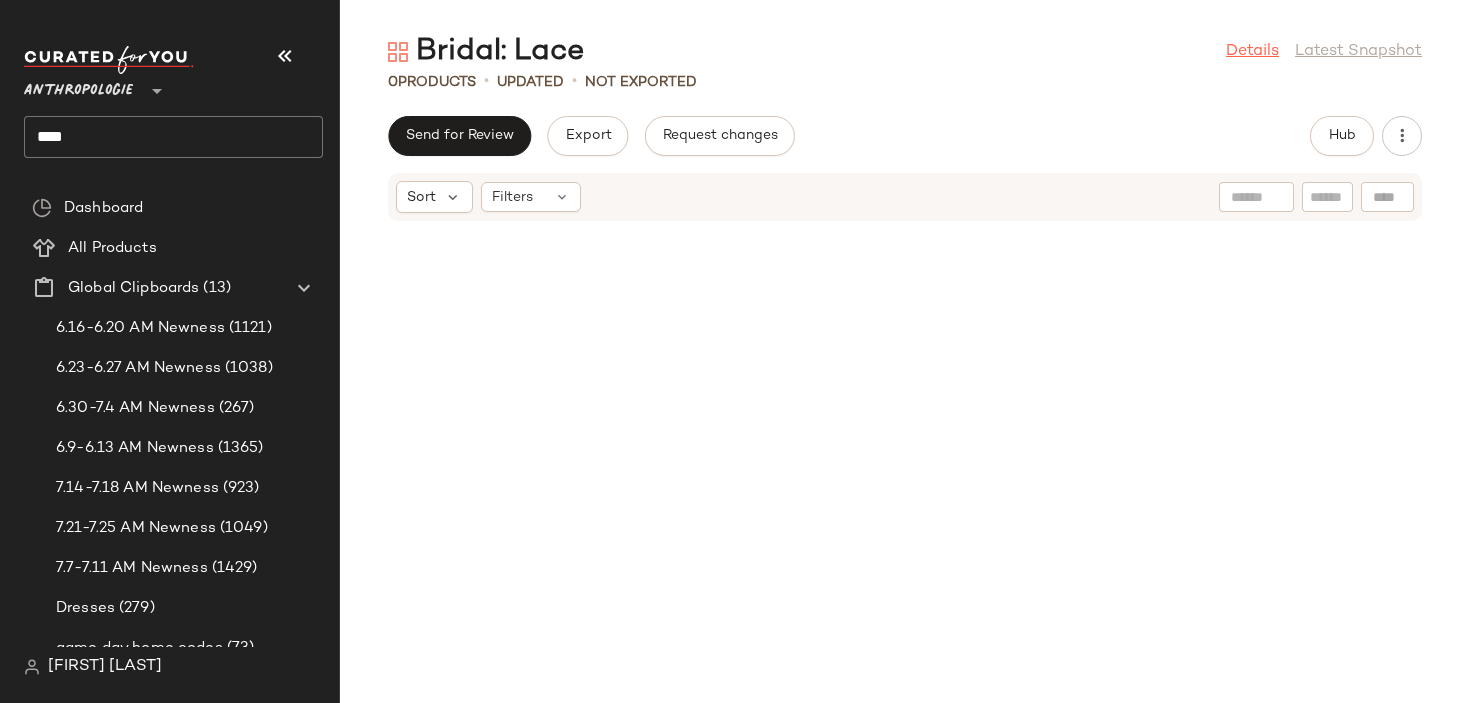 click on "Details" at bounding box center (1252, 52) 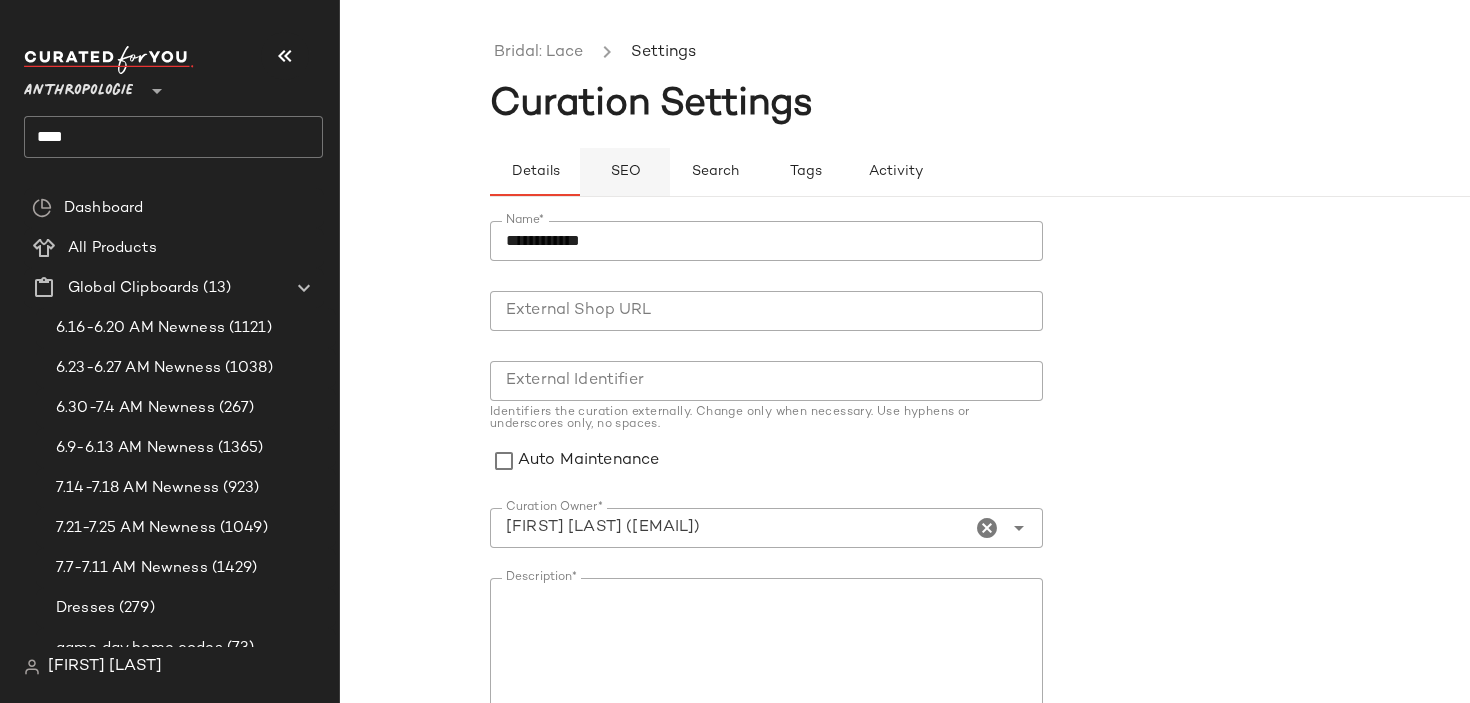 click on "SEO" 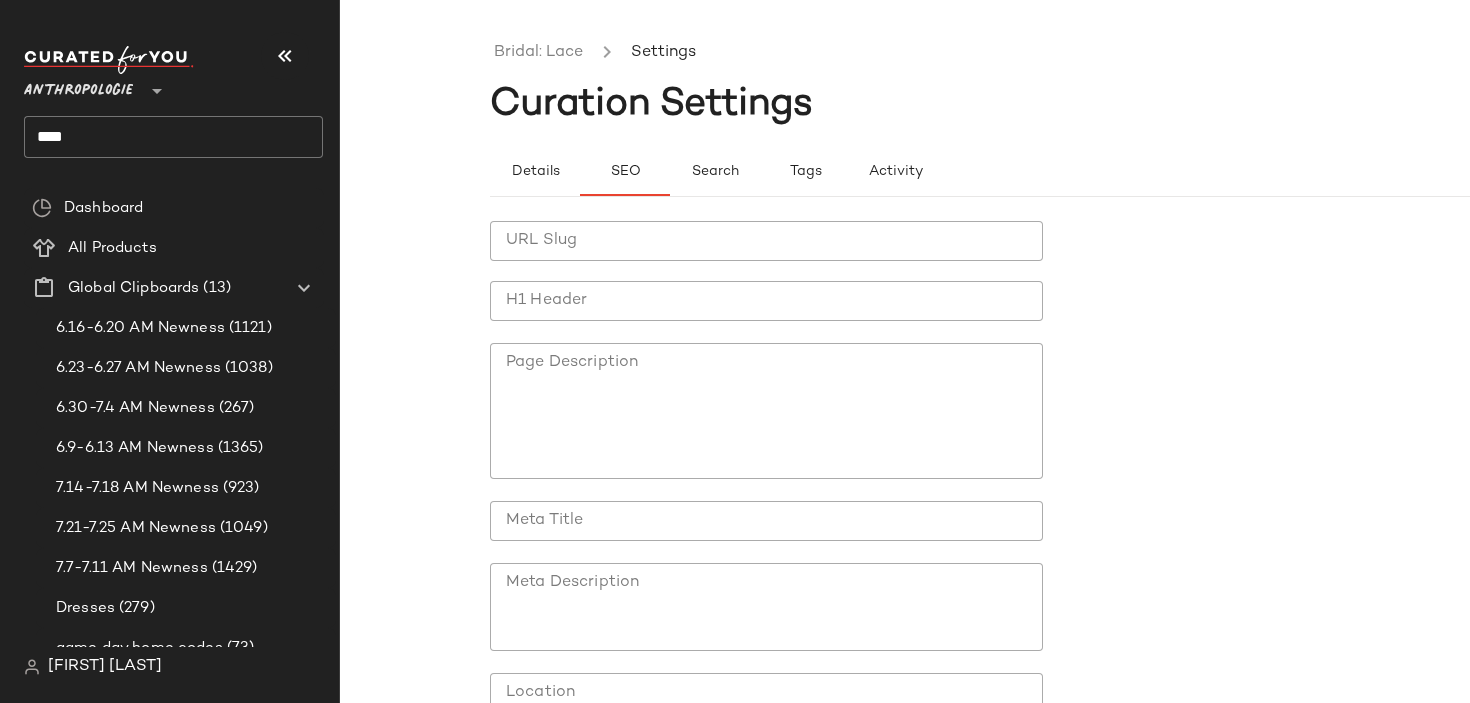 click on "URL Slug" 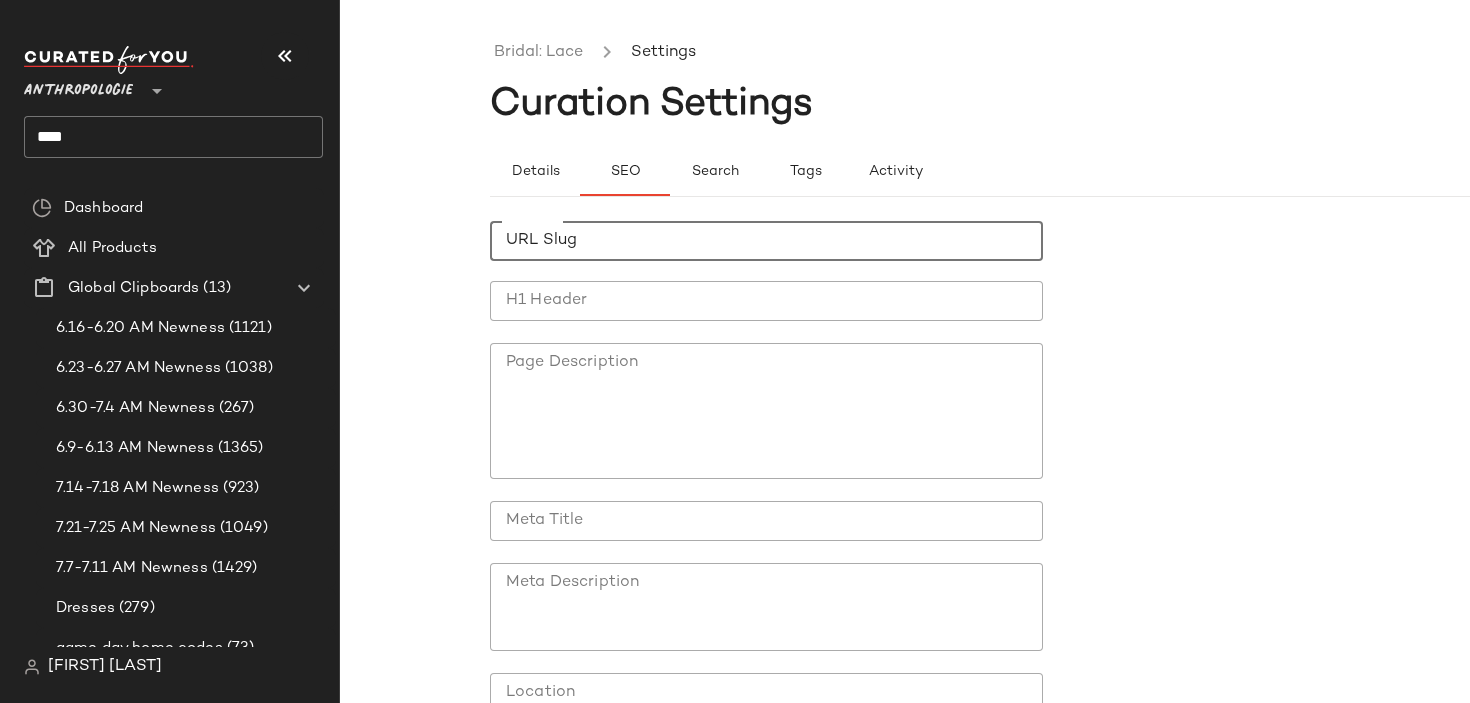 paste on "**********" 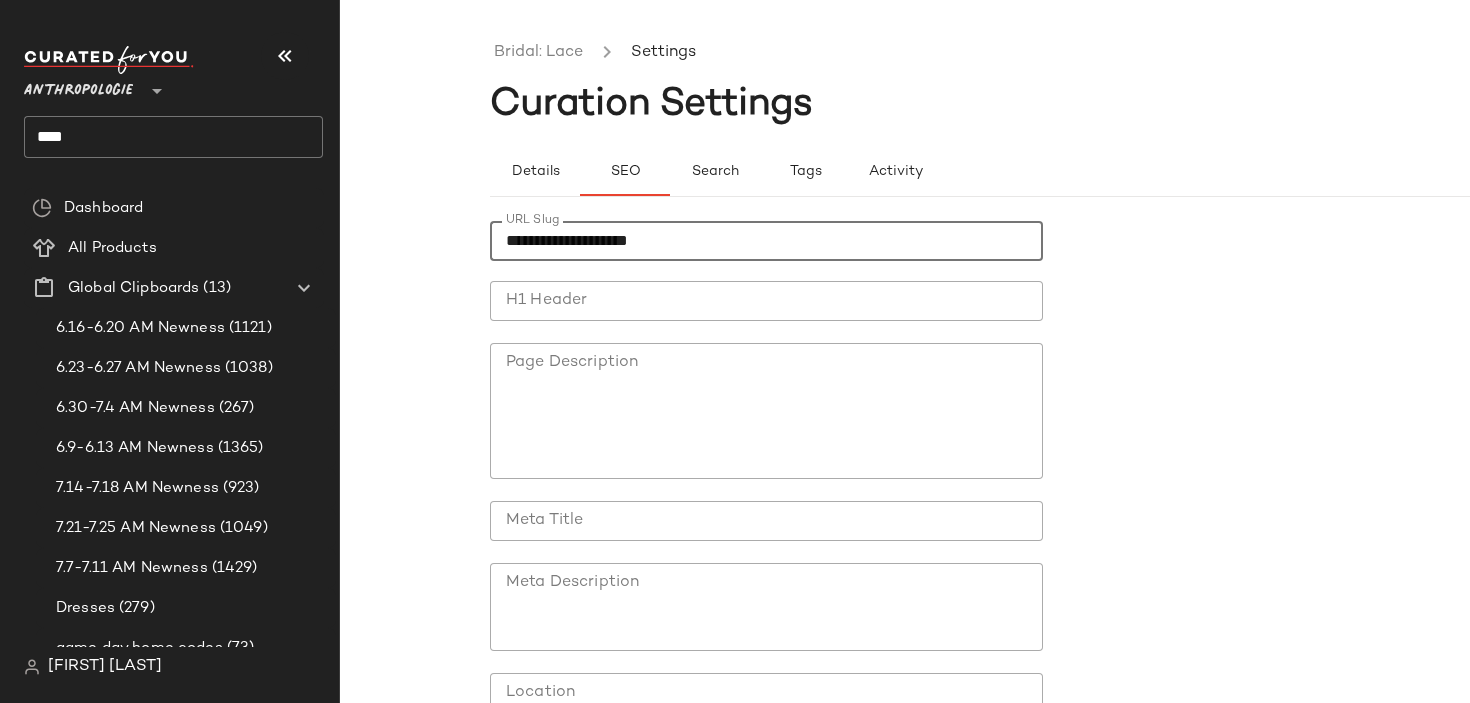 type on "**********" 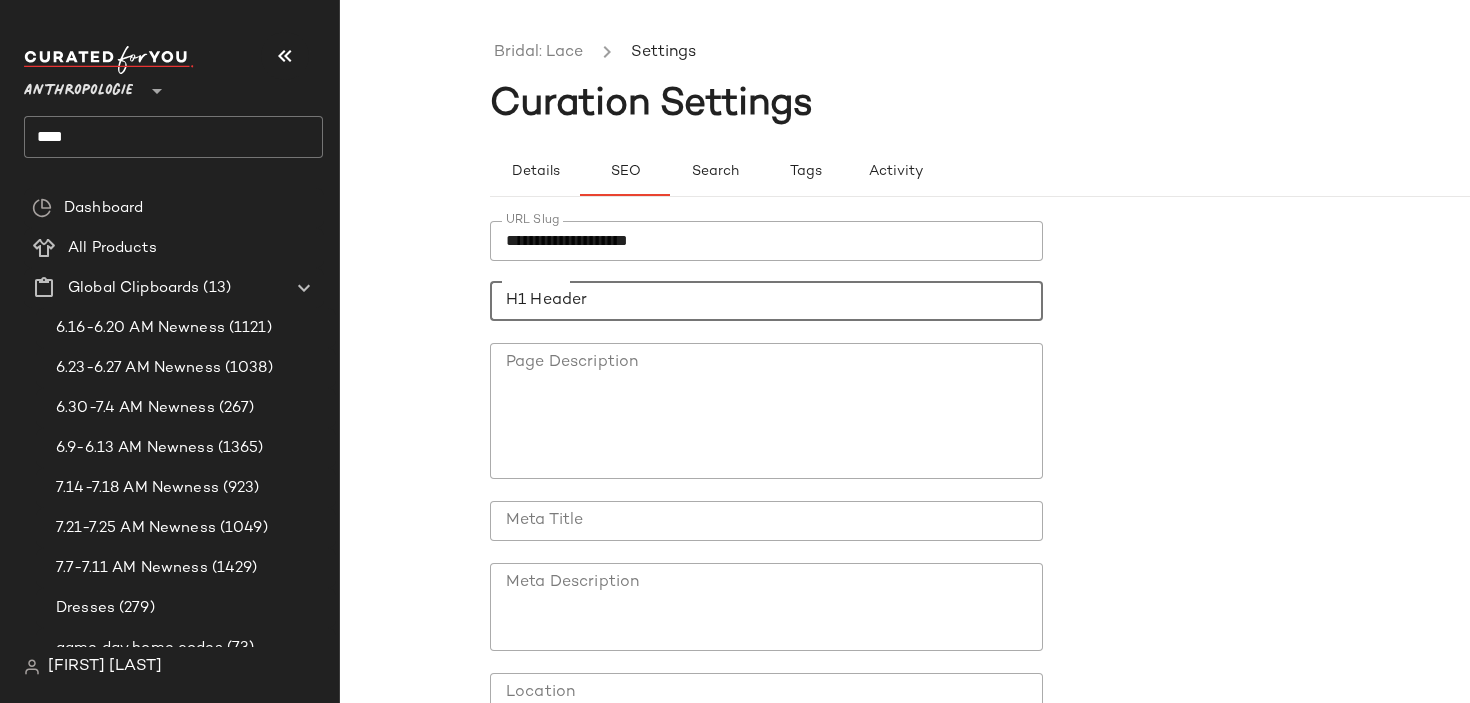 click on "H1 Header" 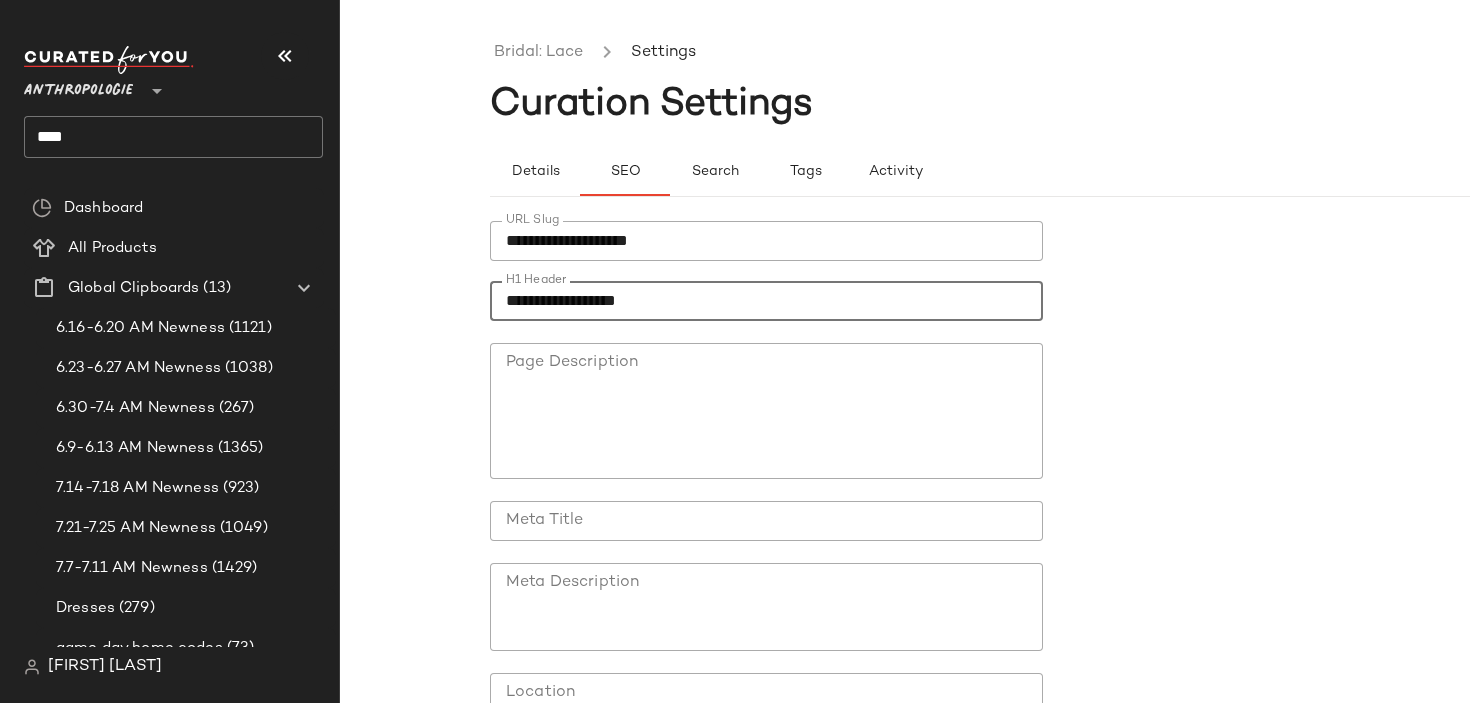 type on "**********" 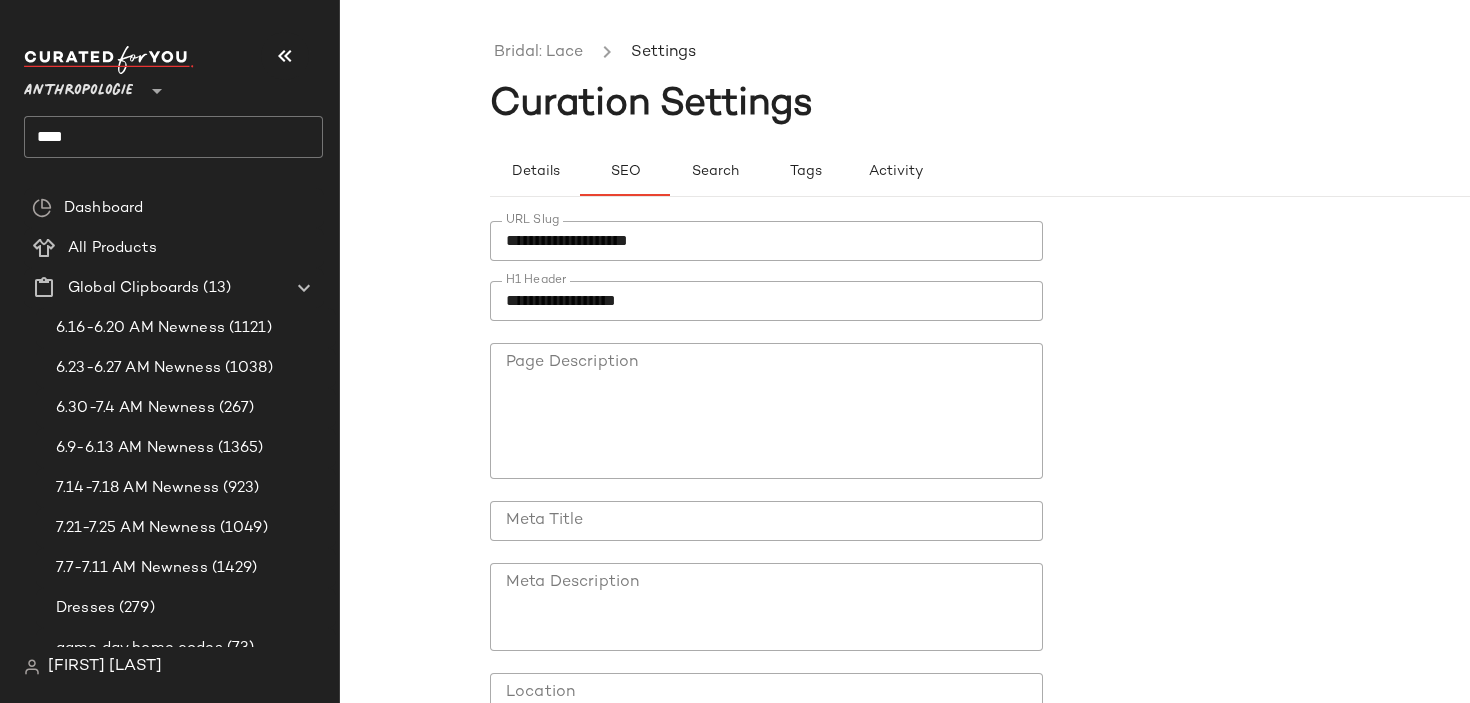 click at bounding box center [766, 556] 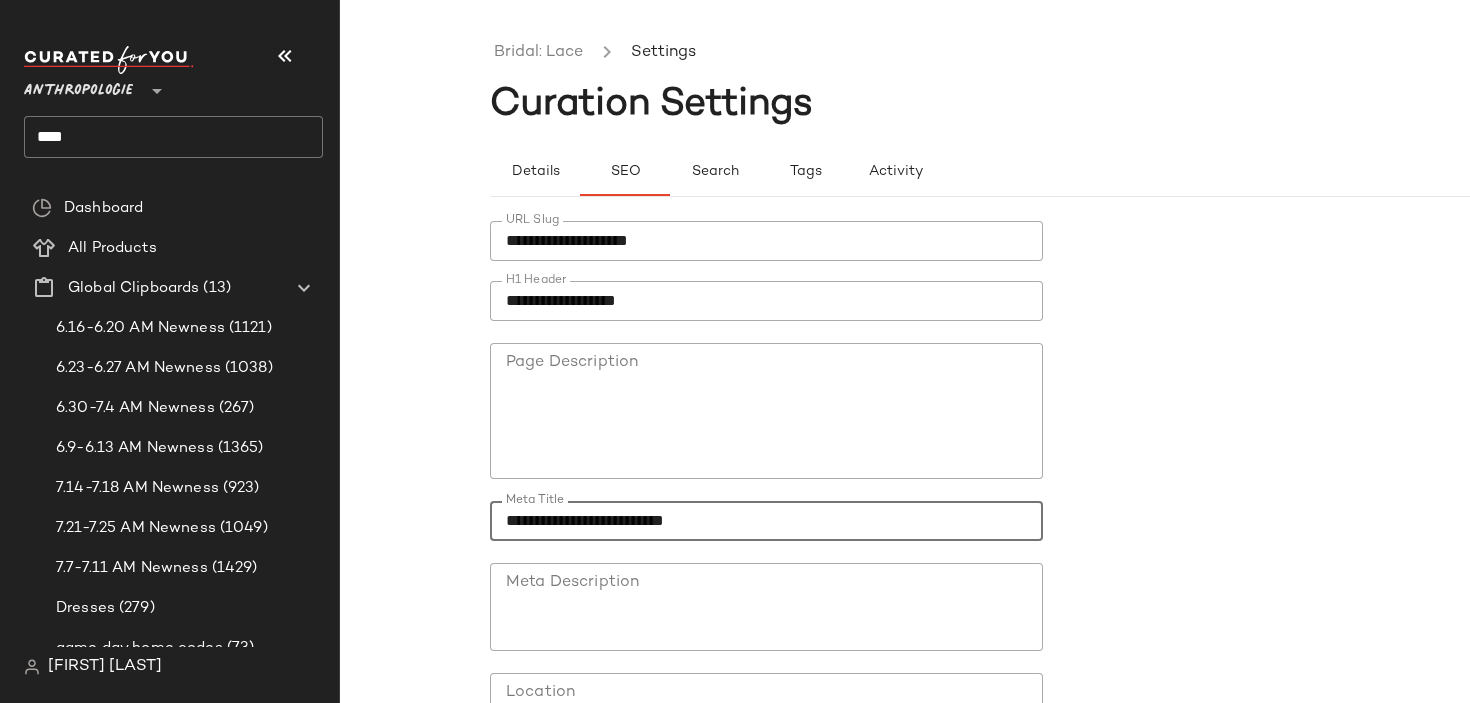 type on "**********" 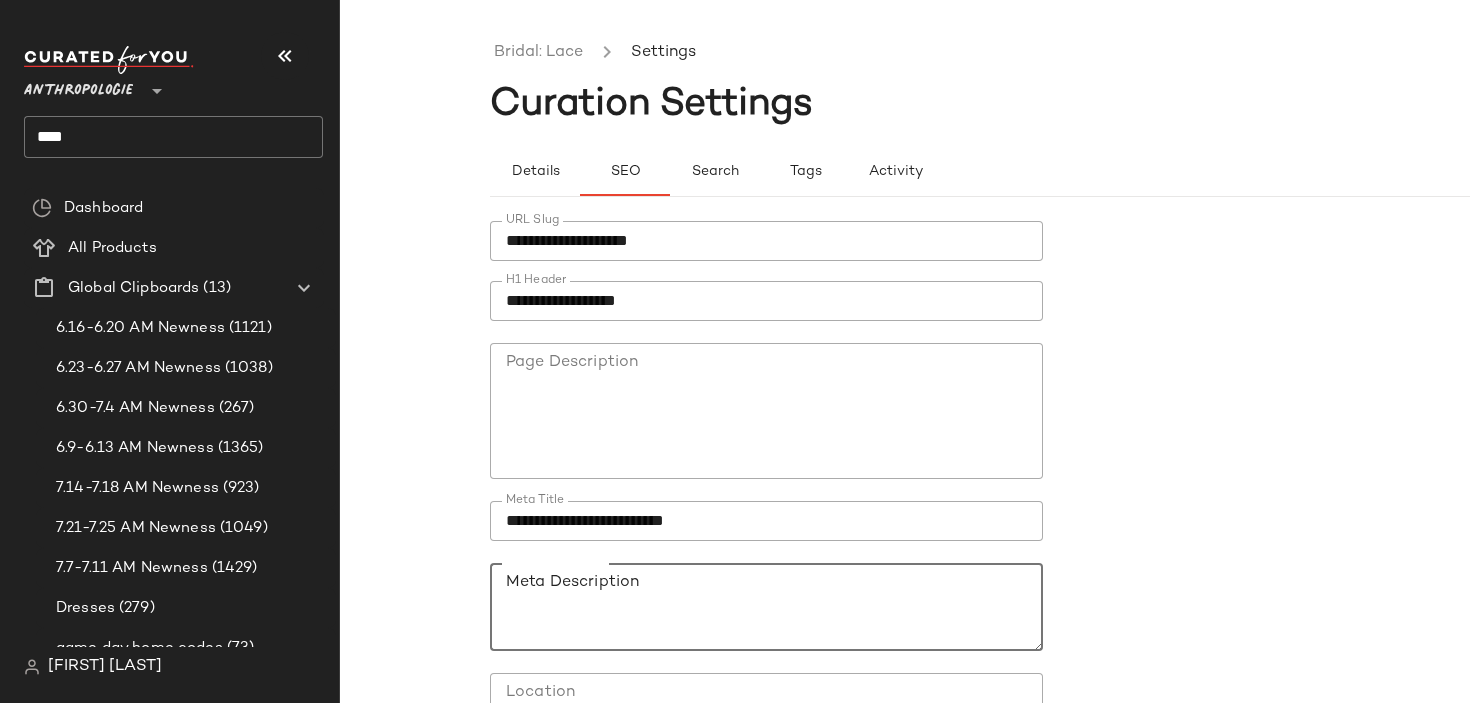 paste on "**********" 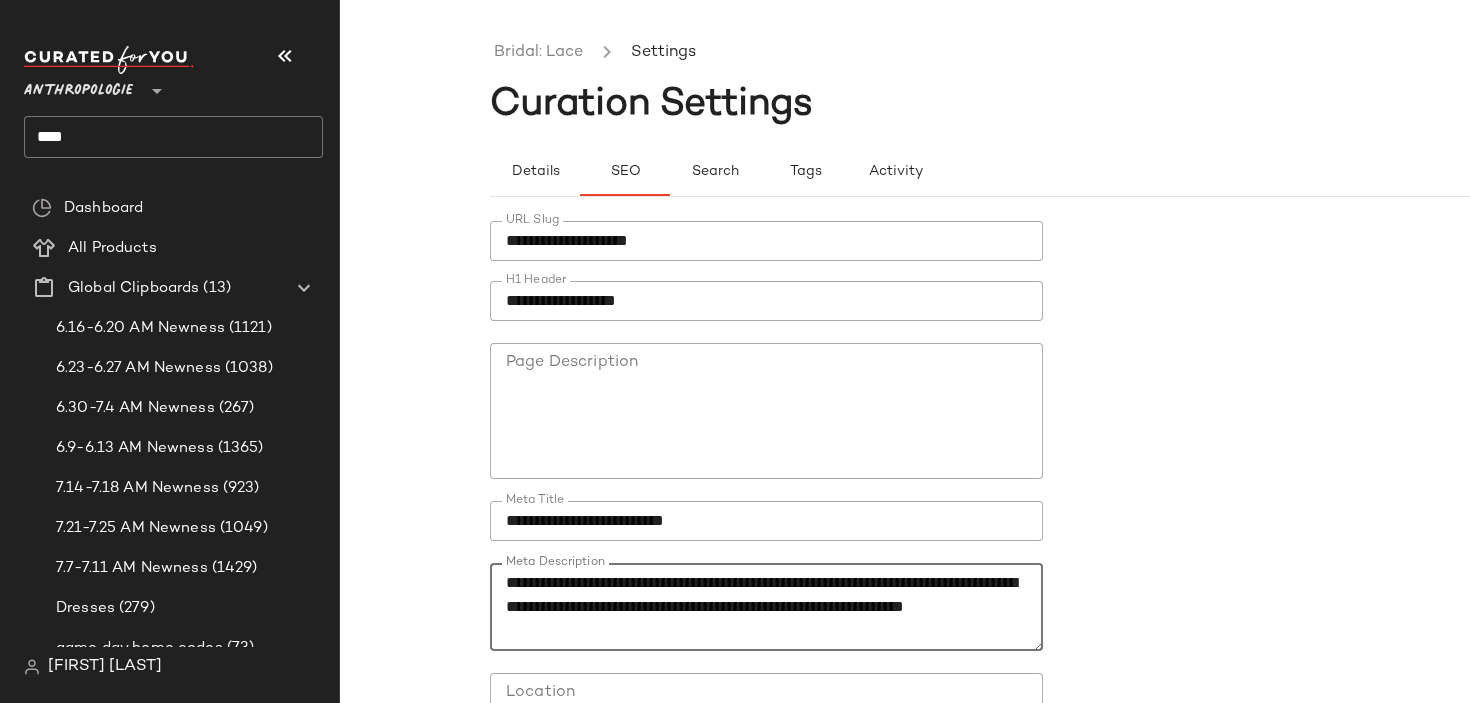 scroll, scrollTop: 179, scrollLeft: 0, axis: vertical 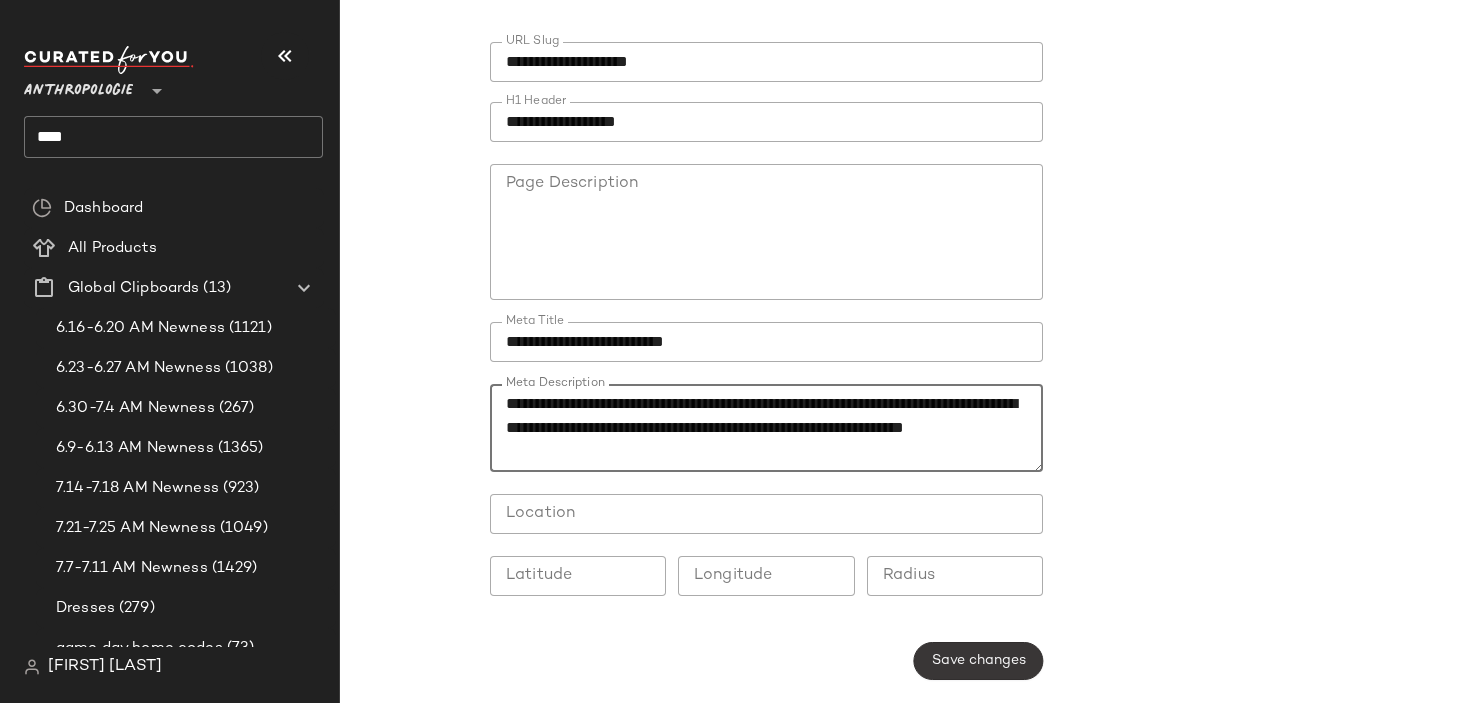 type on "**********" 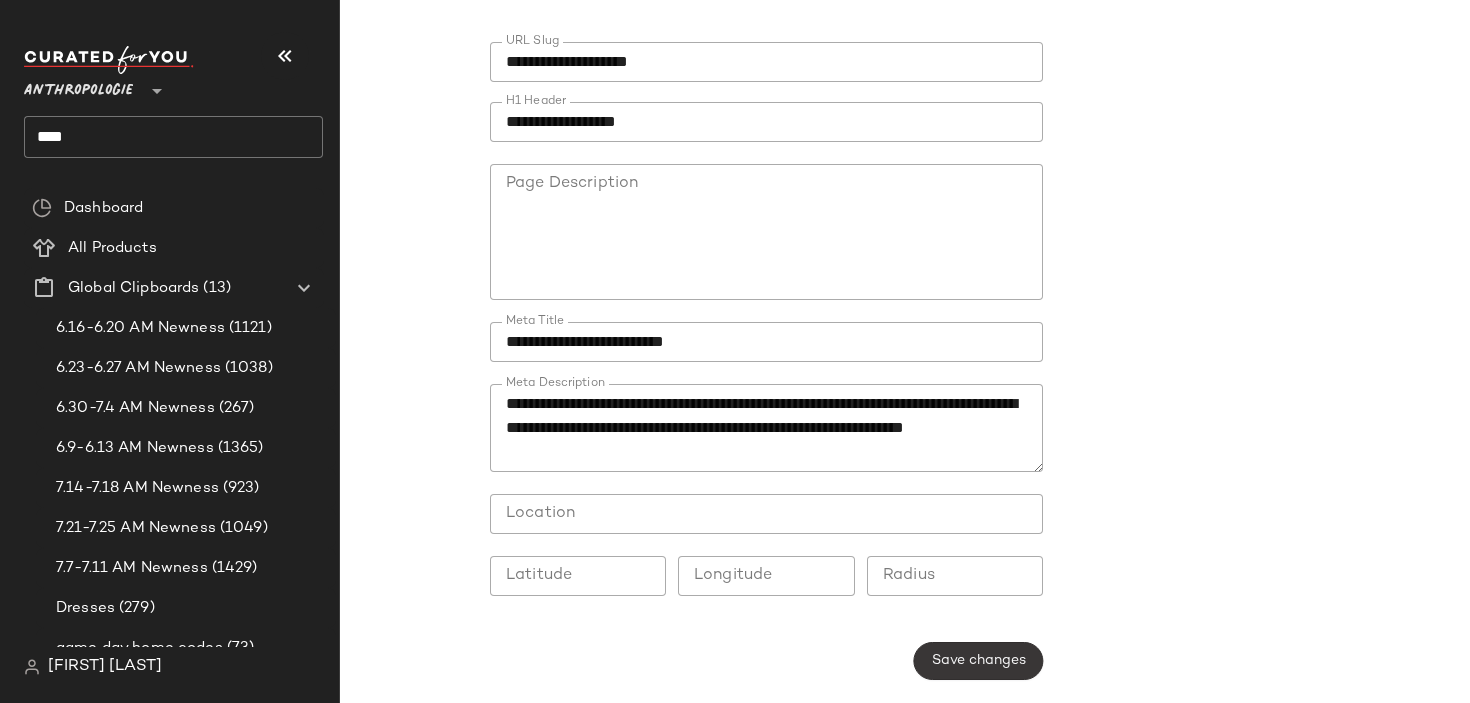 click on "Save changes" at bounding box center [978, 661] 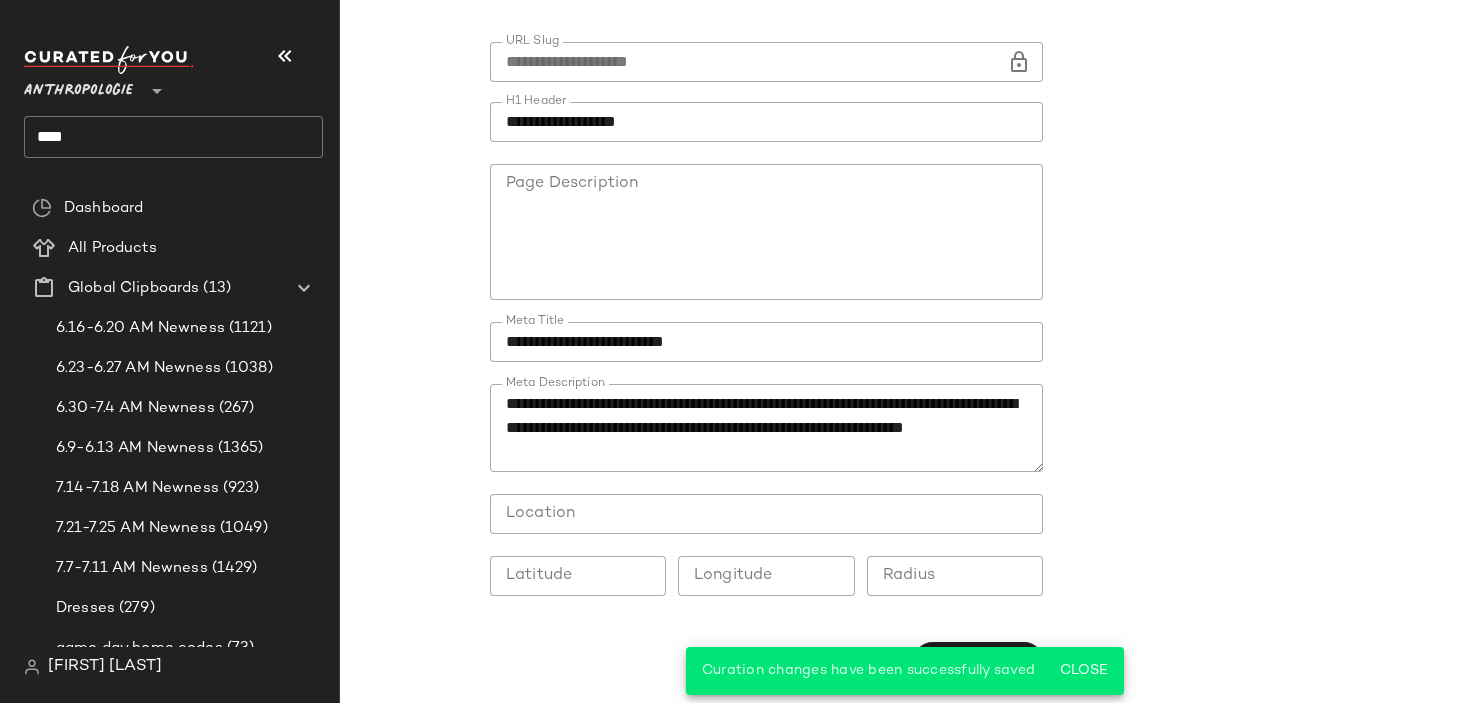 click on "****" 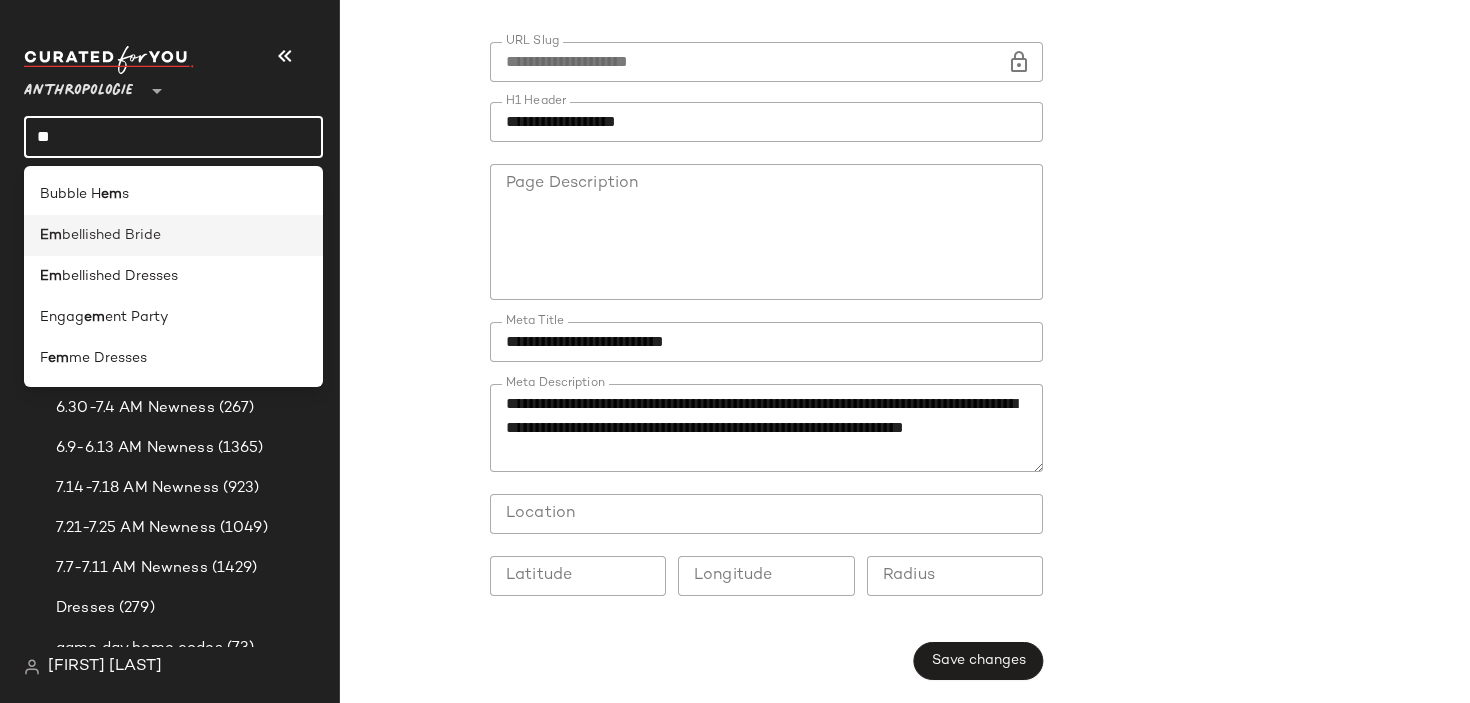 type on "**" 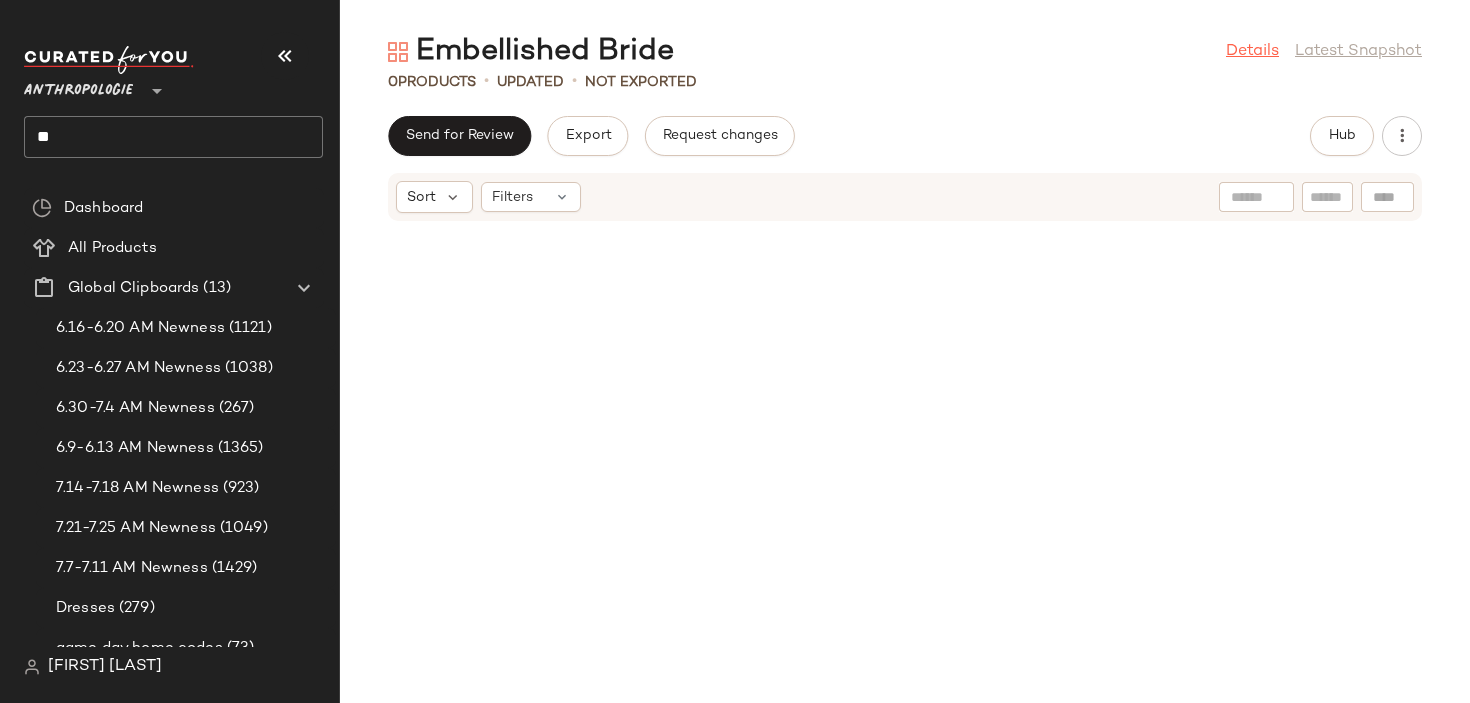 click on "Details" at bounding box center [1252, 52] 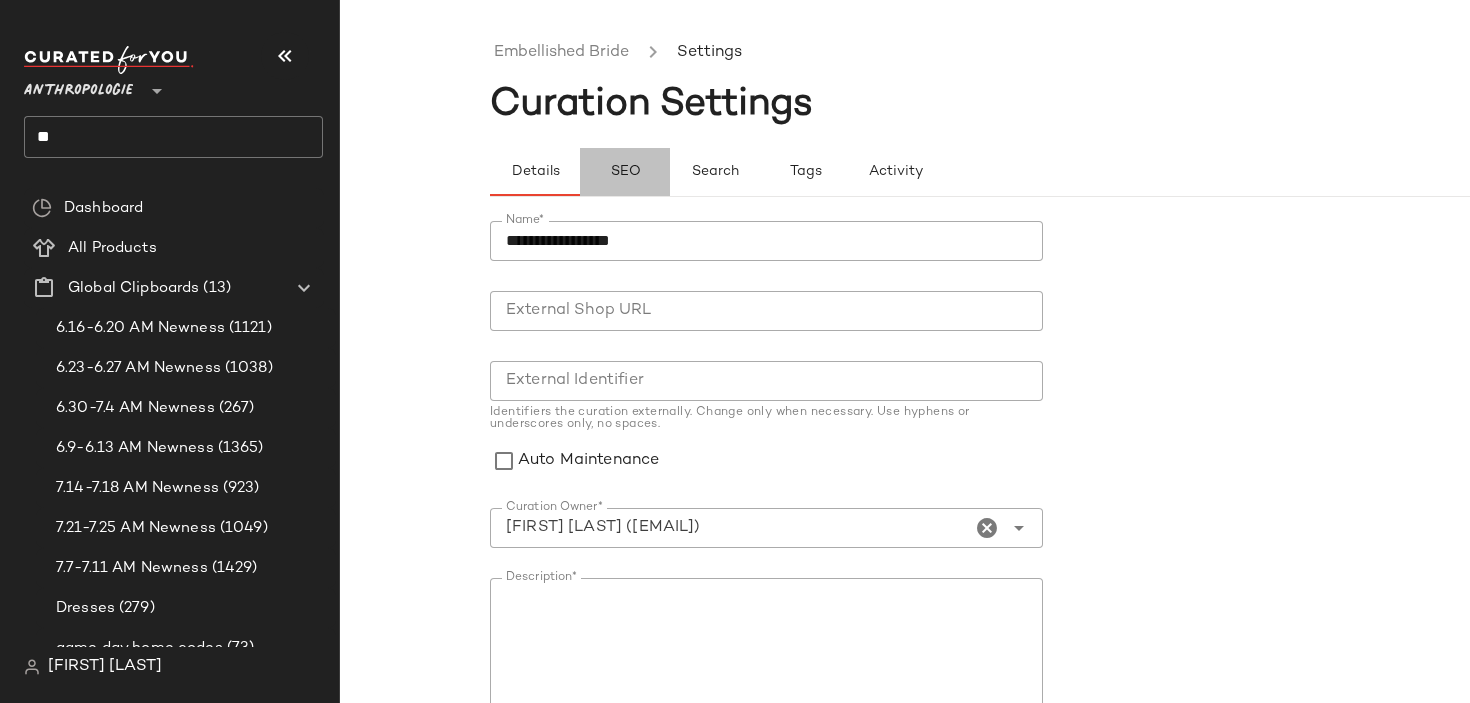 click on "SEO" 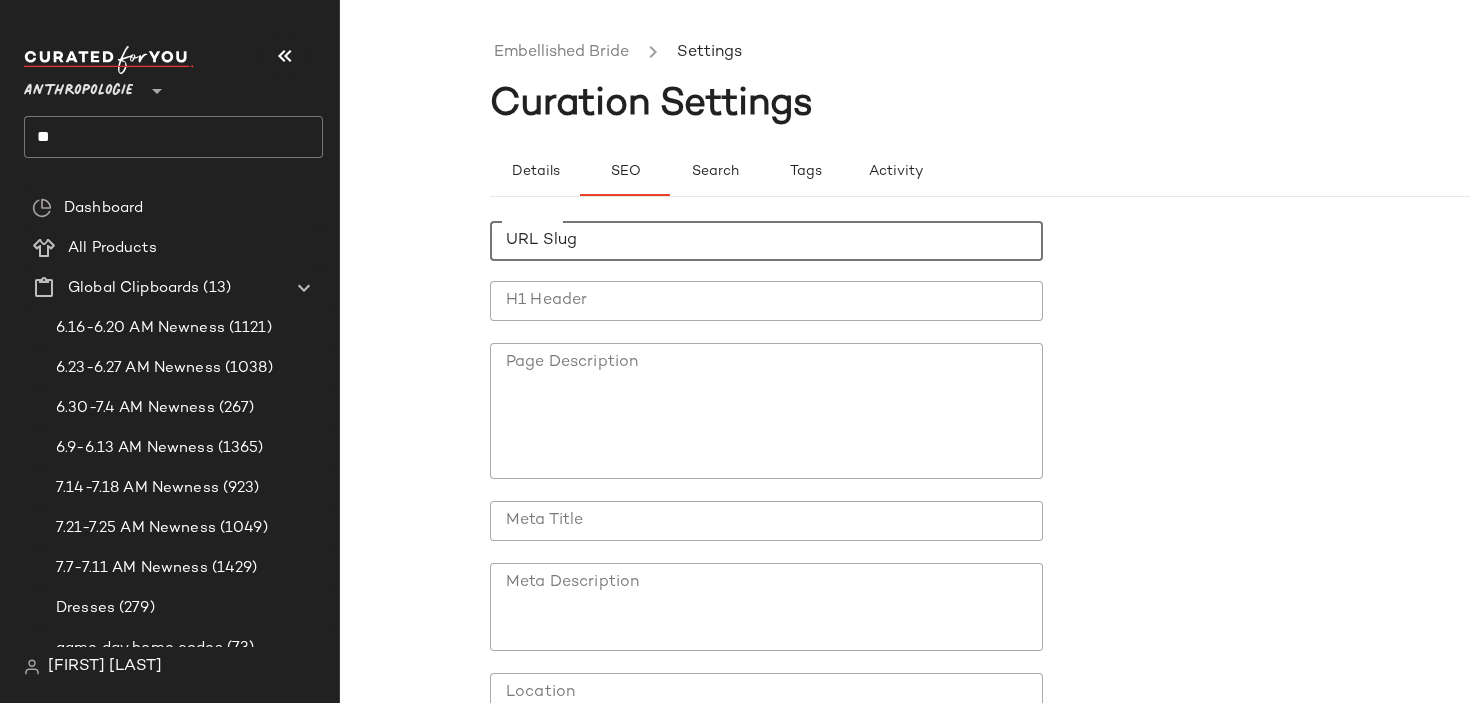 click on "URL Slug" 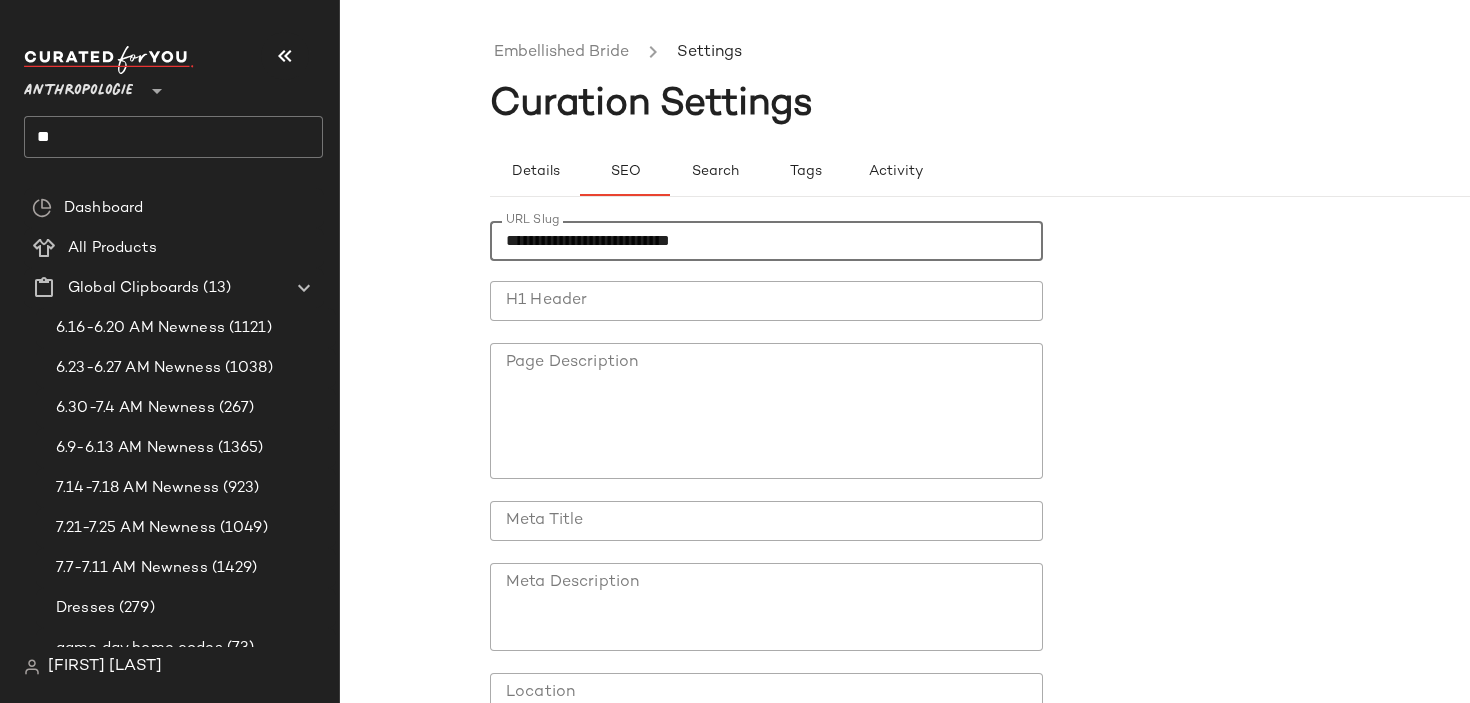 type on "**********" 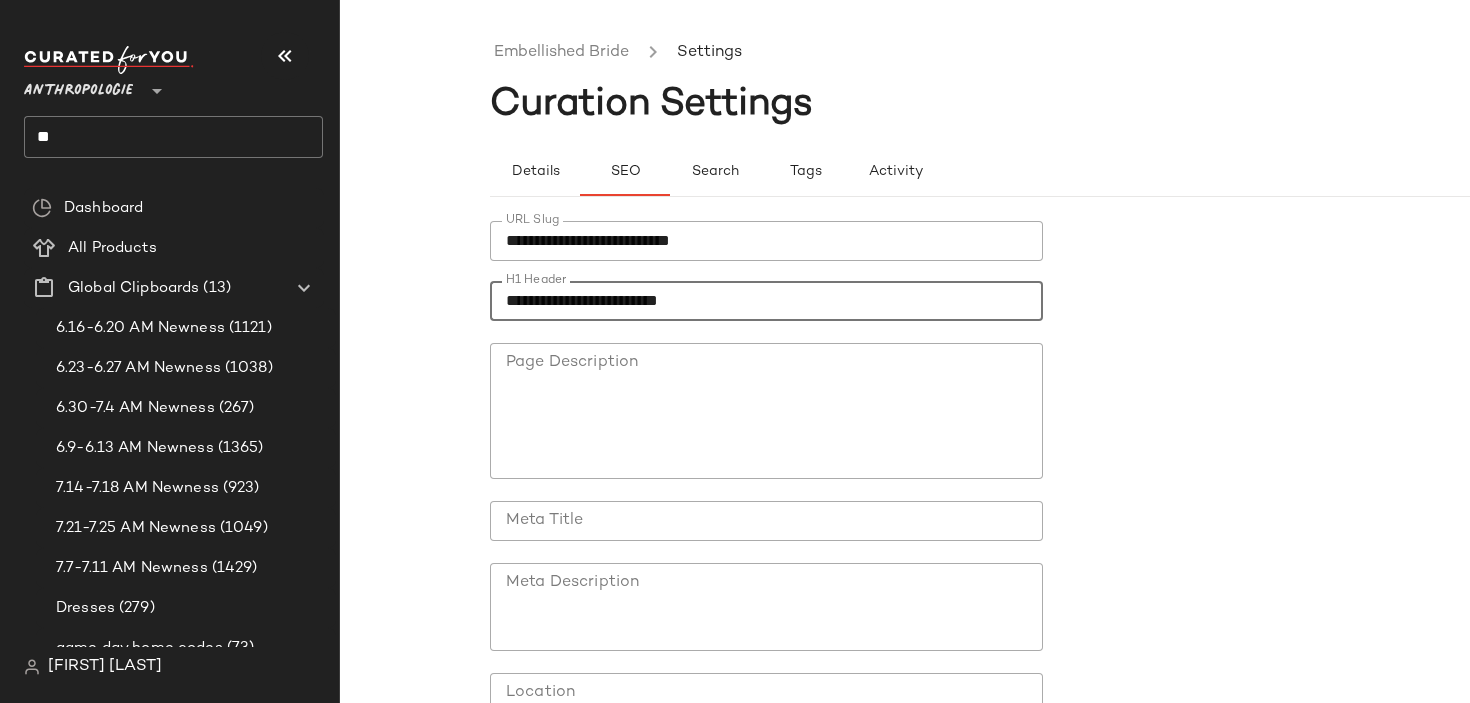 type on "**********" 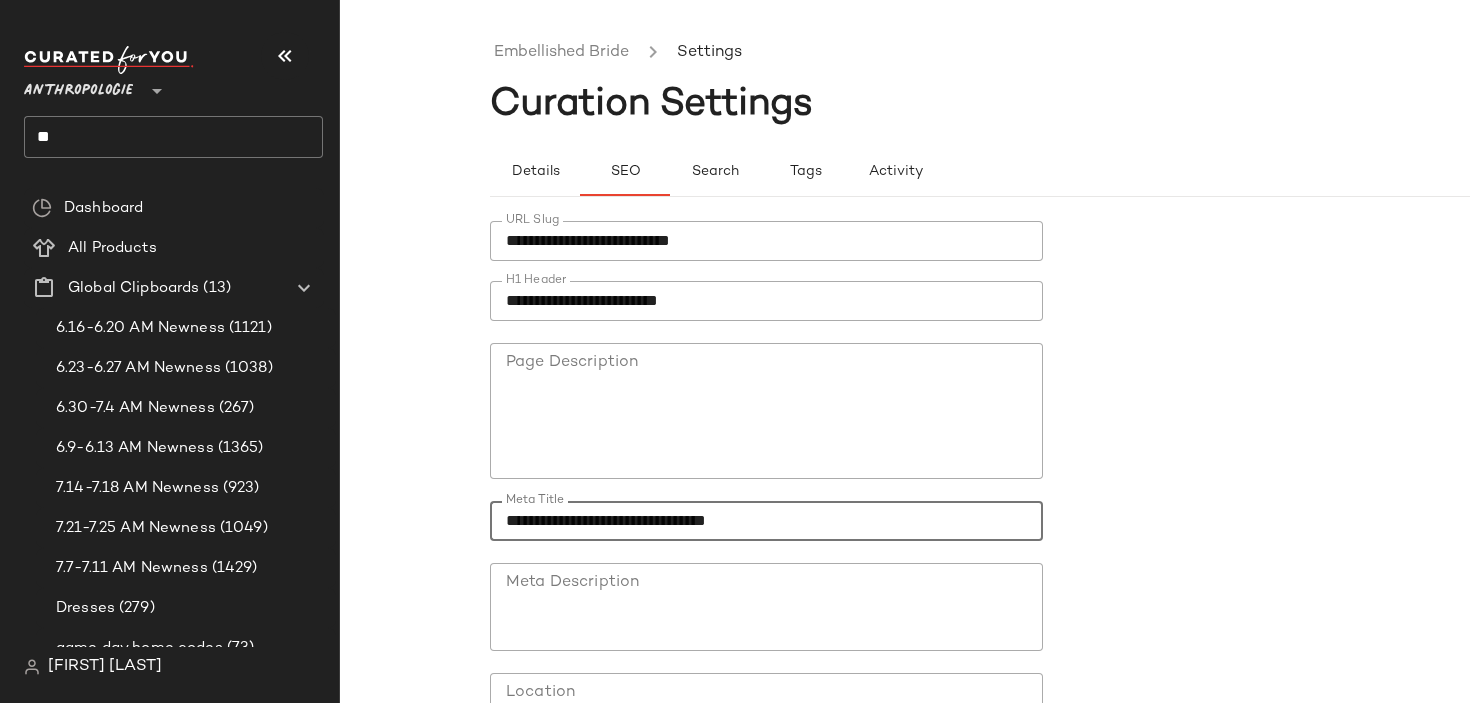 type on "**********" 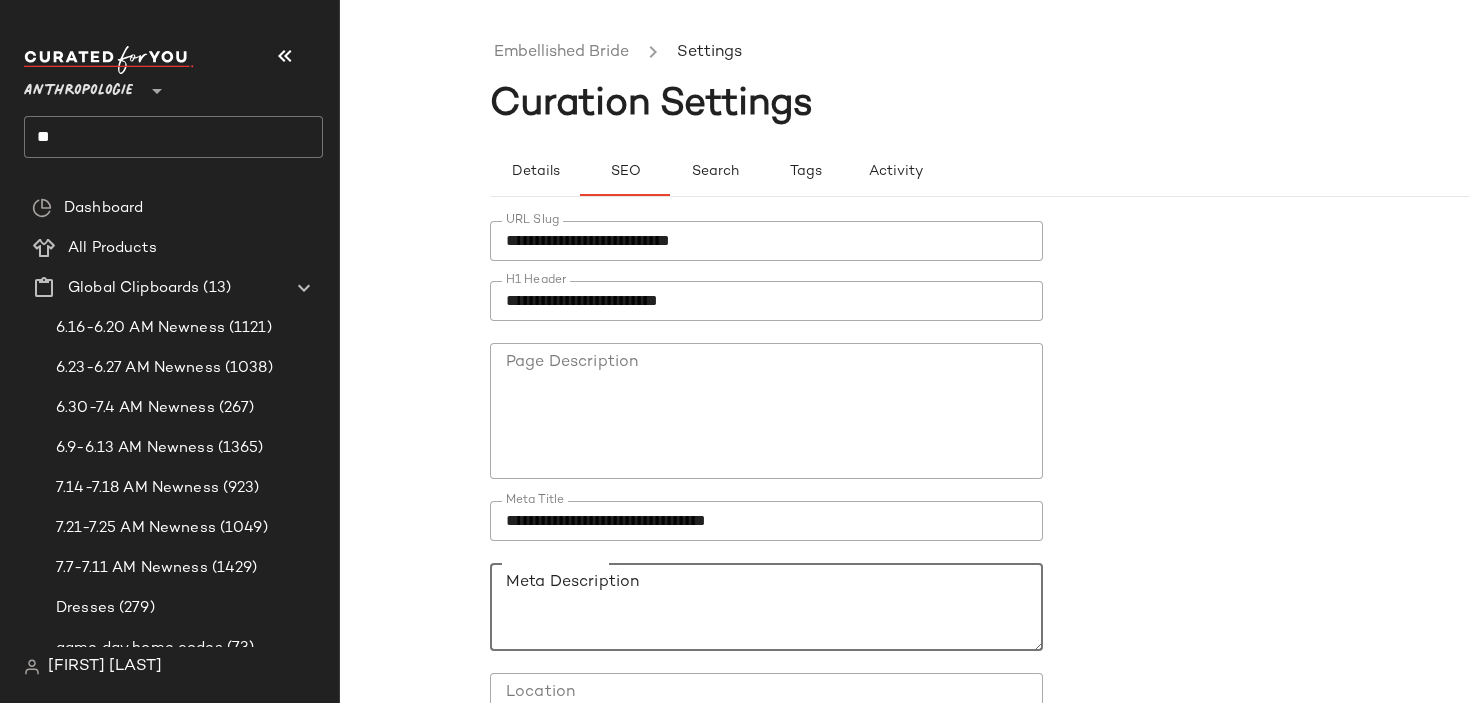 paste on "**********" 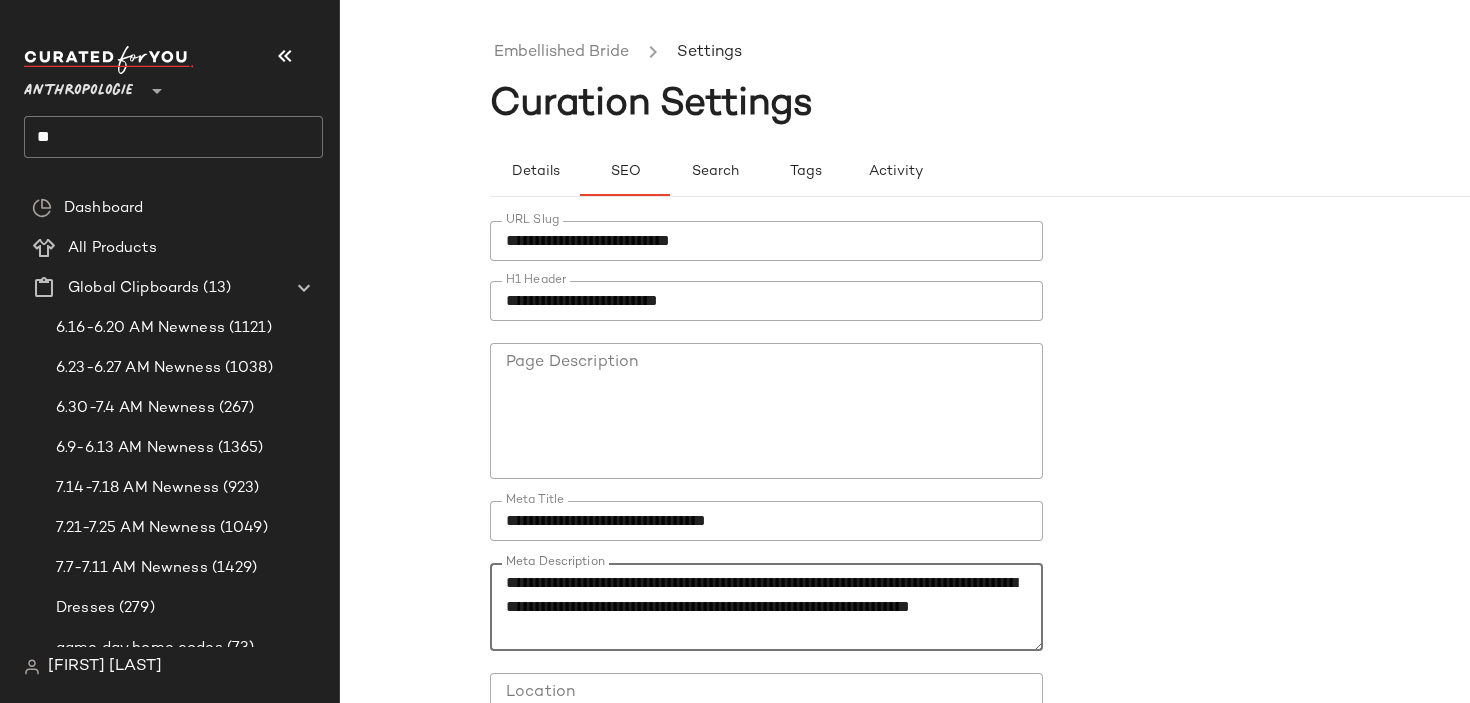 scroll, scrollTop: 179, scrollLeft: 0, axis: vertical 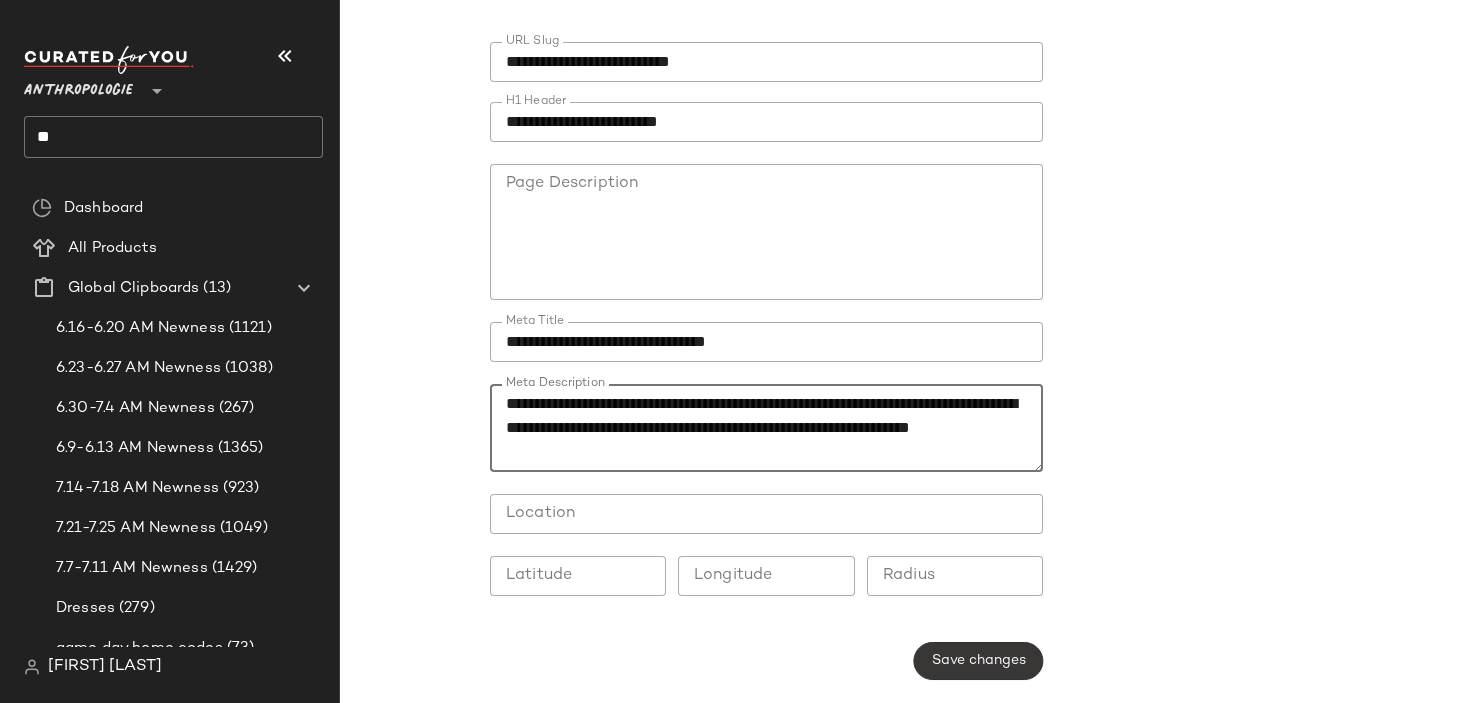 type on "**********" 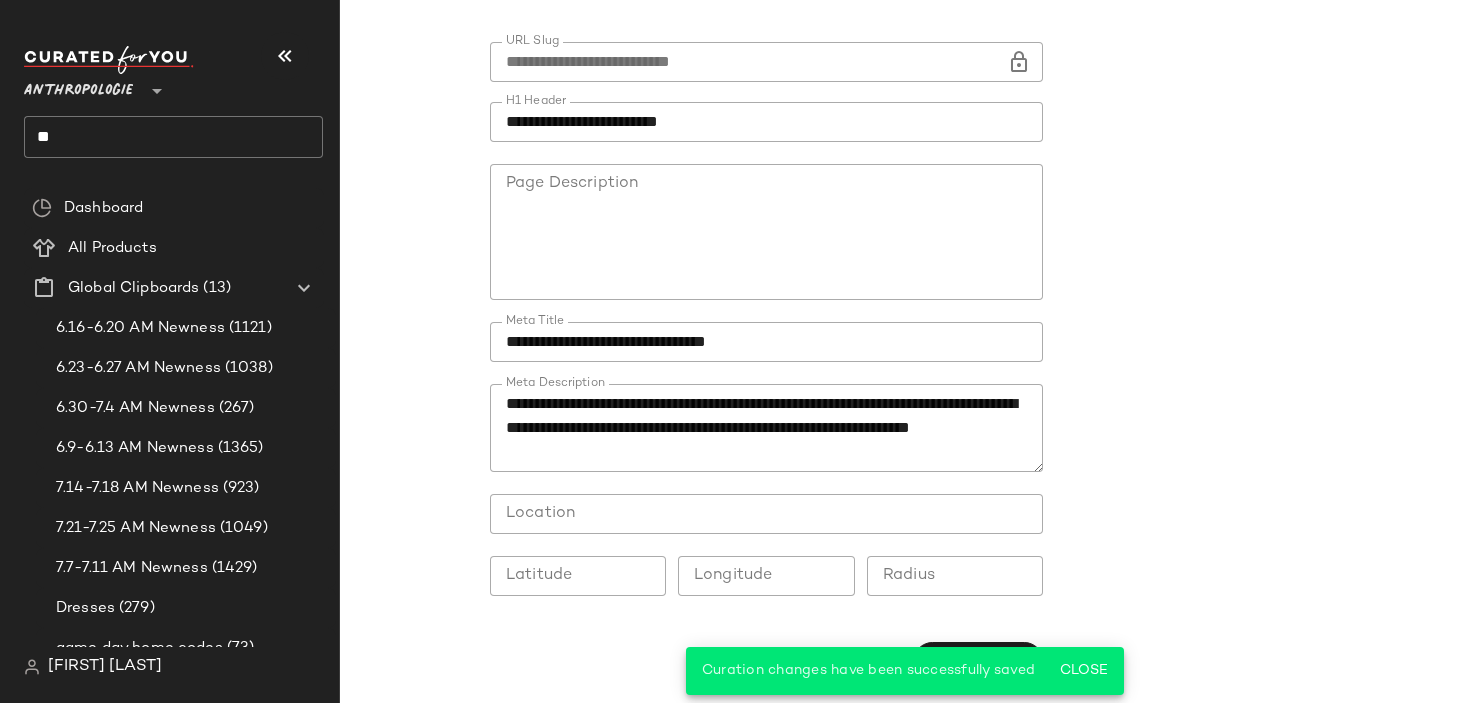 scroll, scrollTop: 0, scrollLeft: 0, axis: both 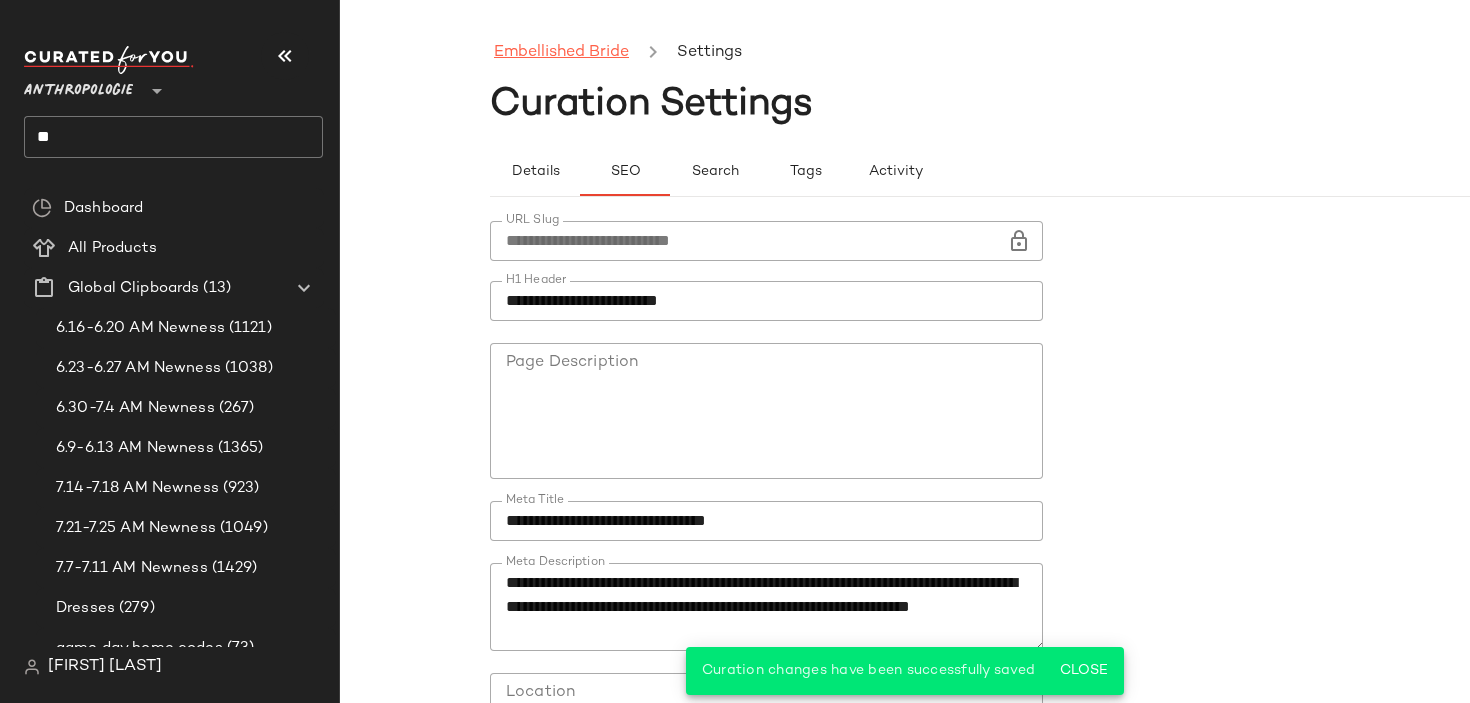 click on "Embellished Bride" at bounding box center [561, 53] 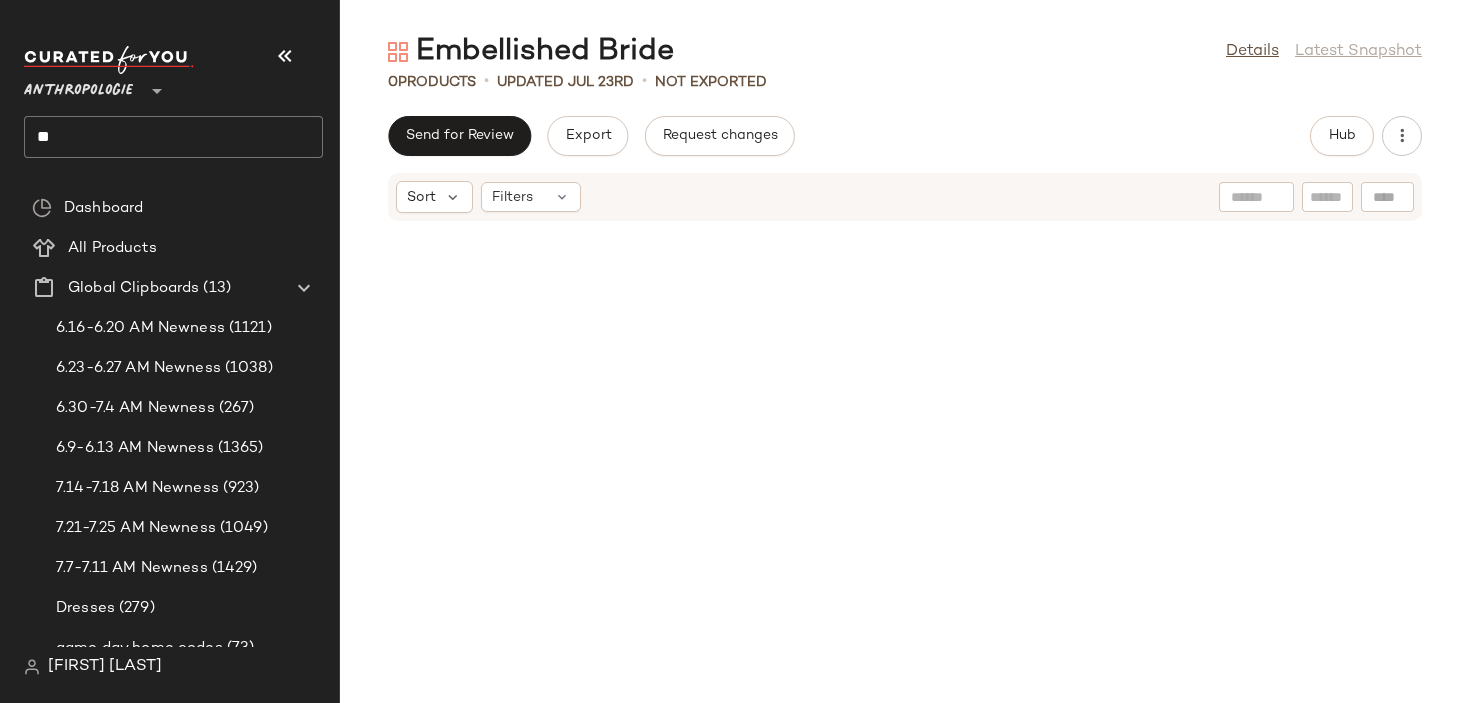 click on "**" 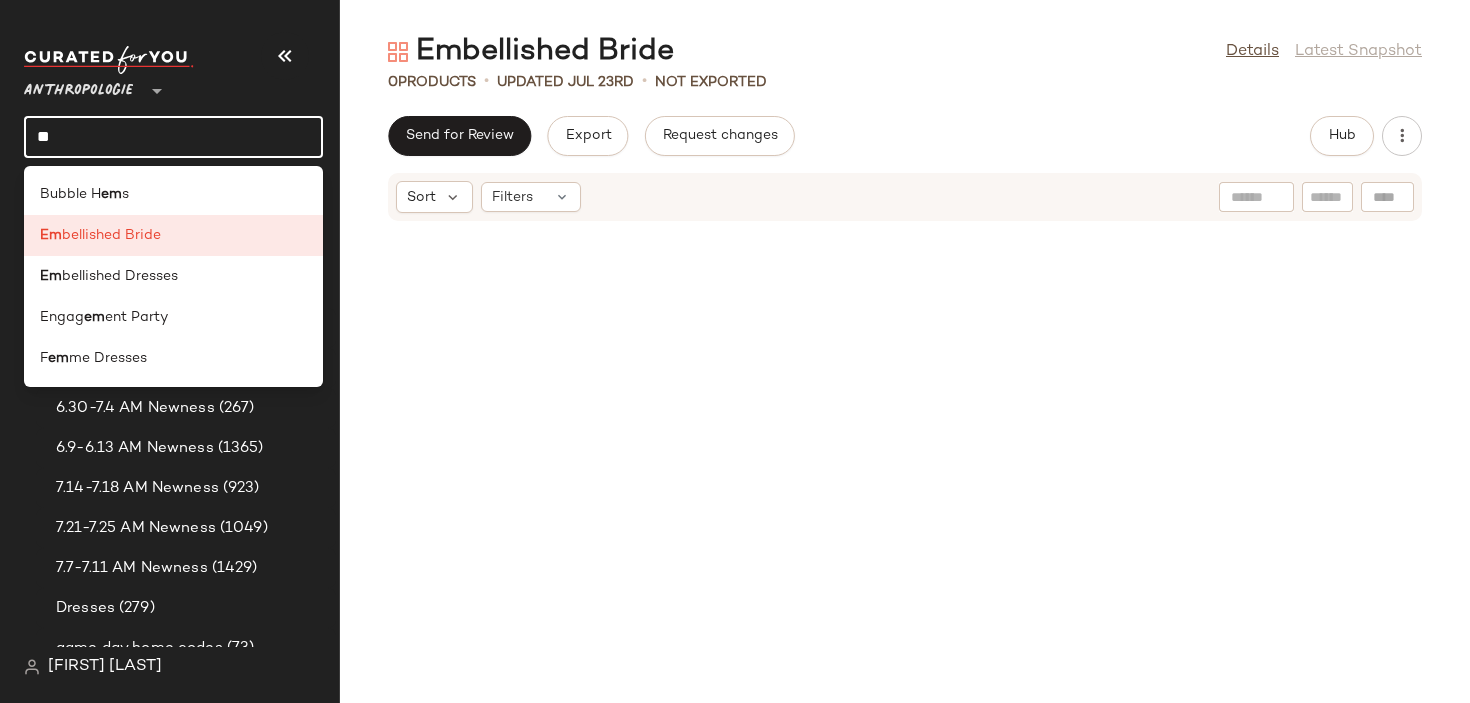 click on "**" 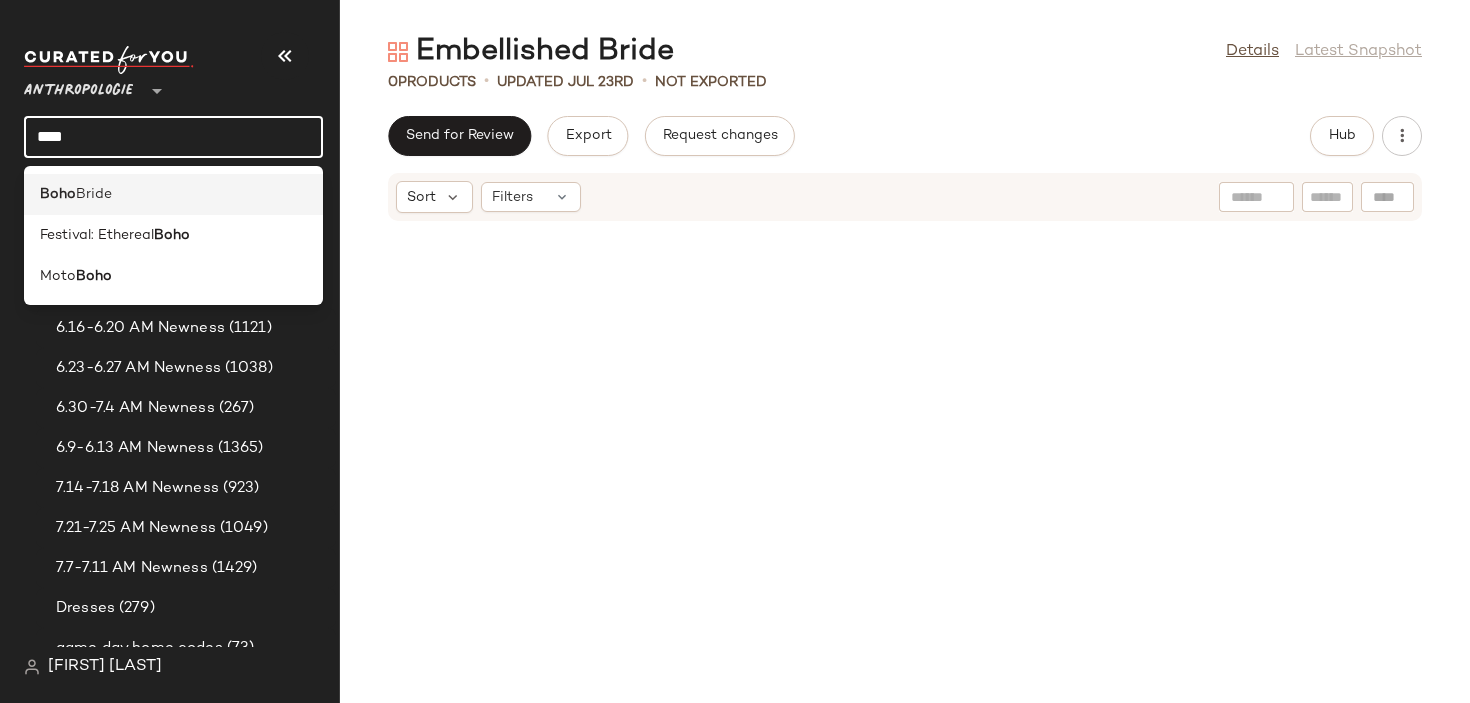 type on "****" 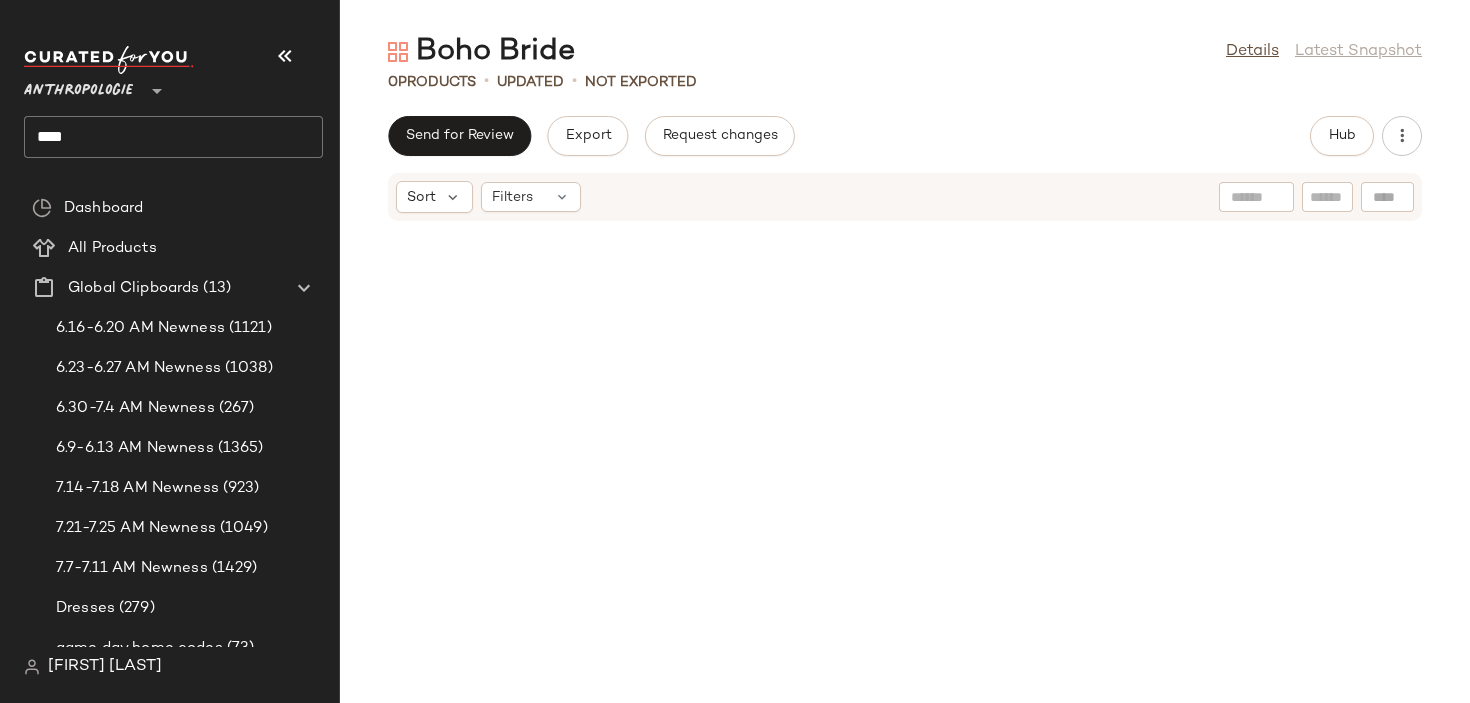 click on "Boho Bride  Details   Latest Snapshot" 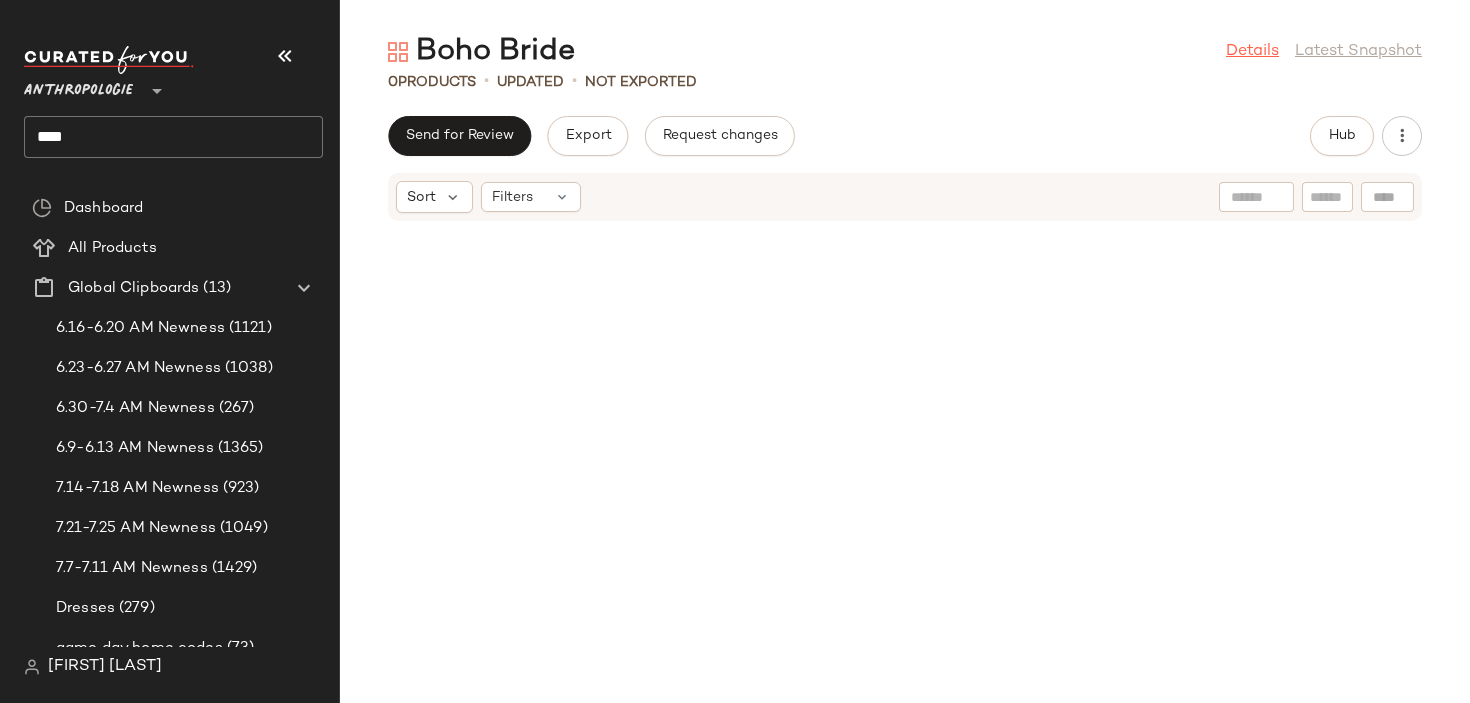 click on "Details" at bounding box center (1252, 52) 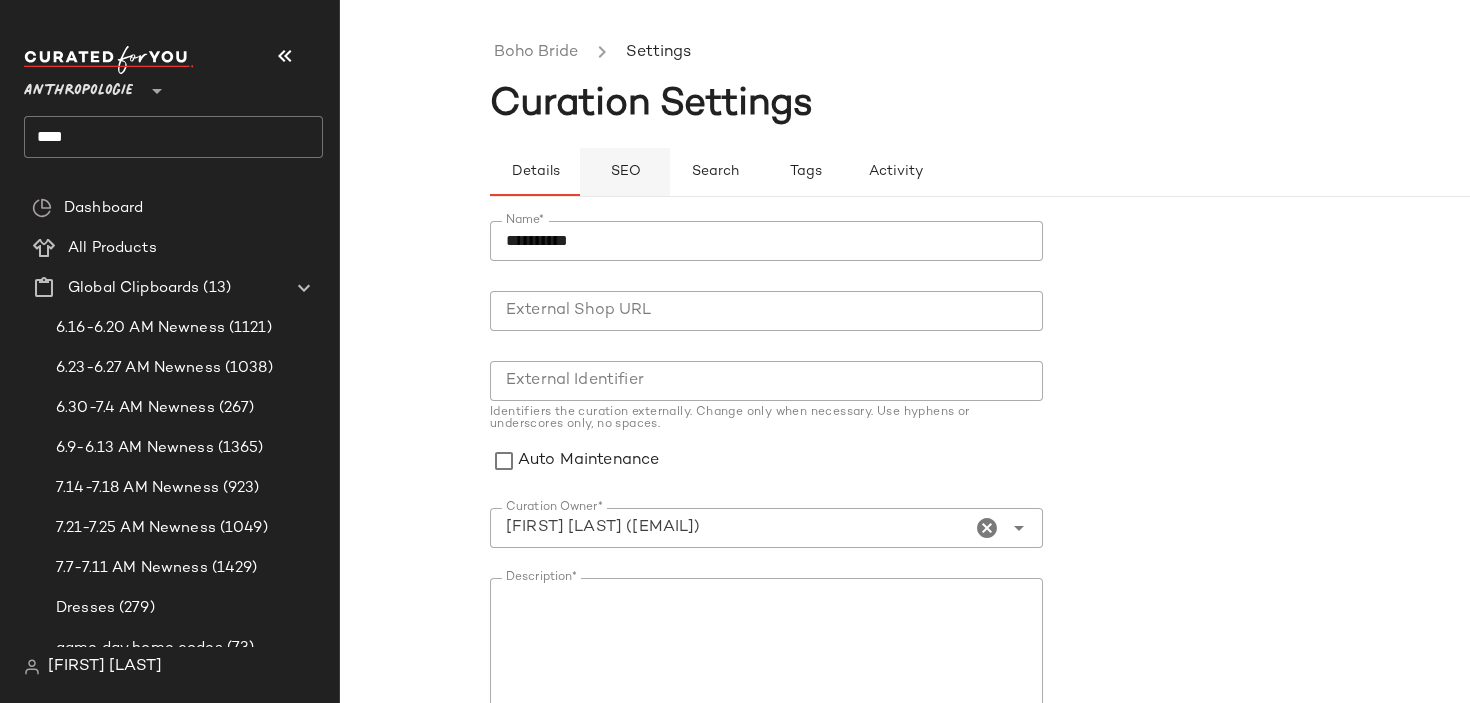 click on "SEO" 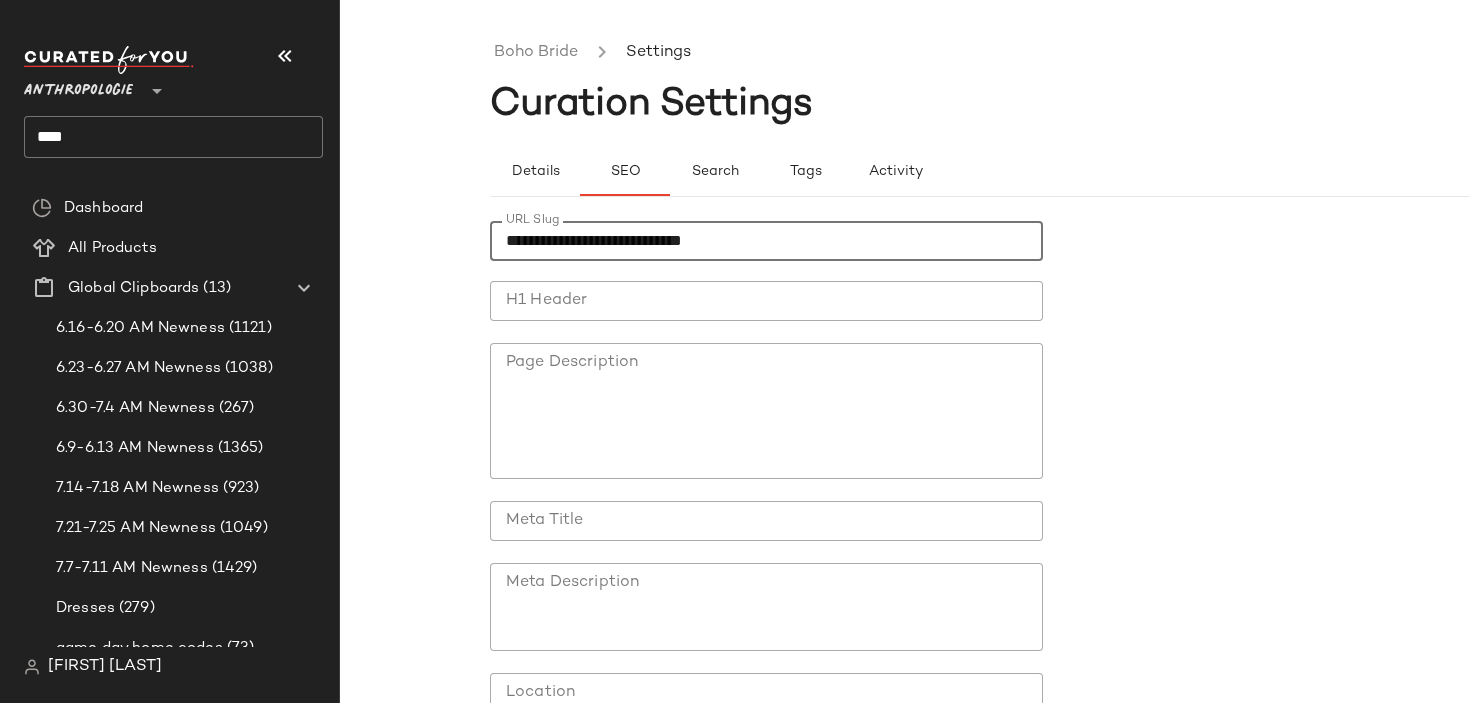 type on "**********" 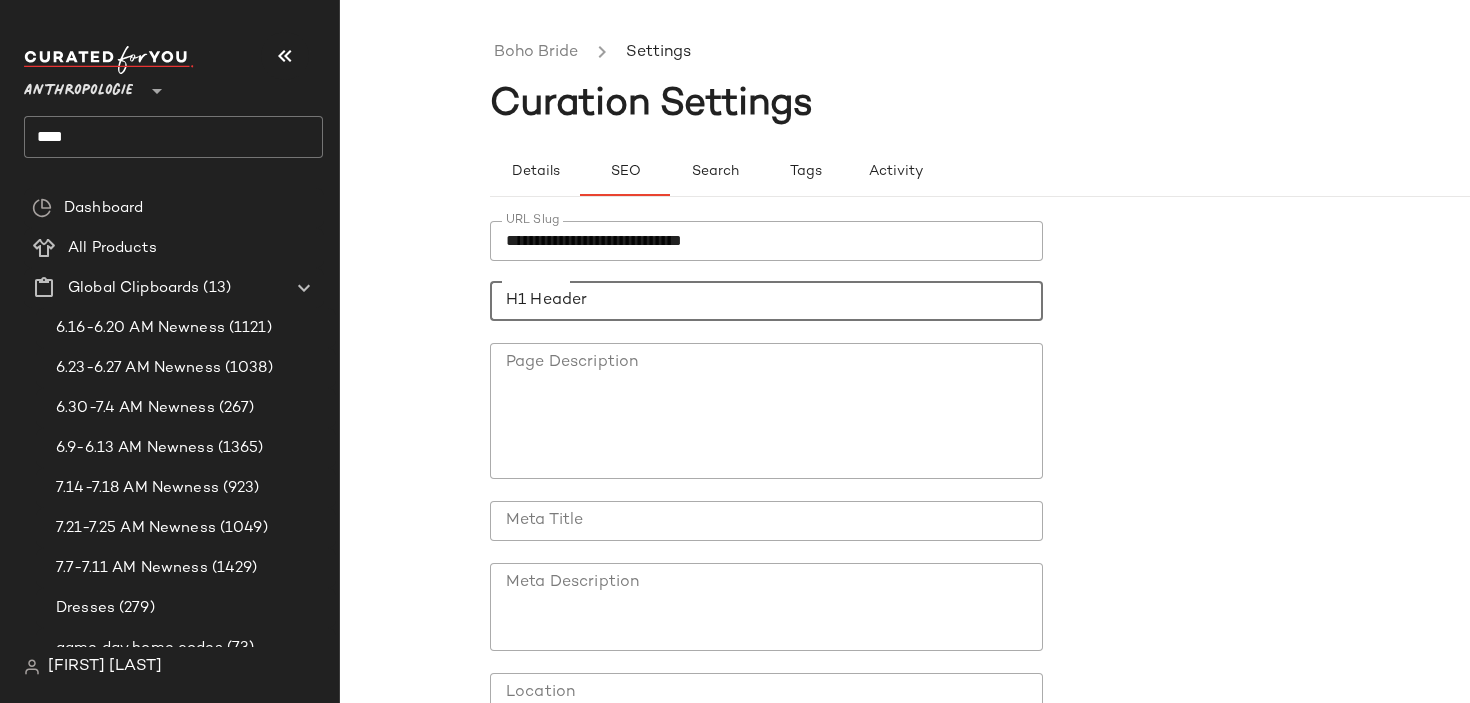 click on "H1 Header" 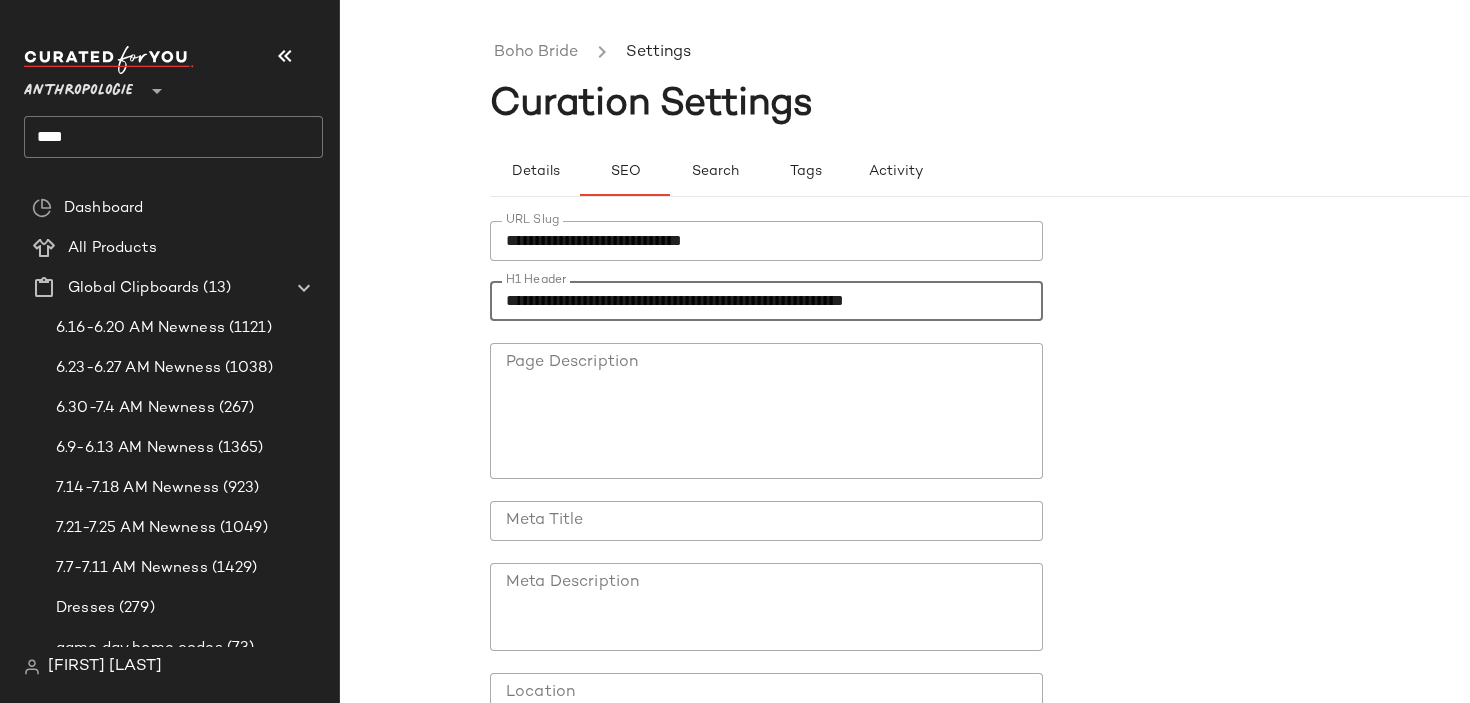 type on "**********" 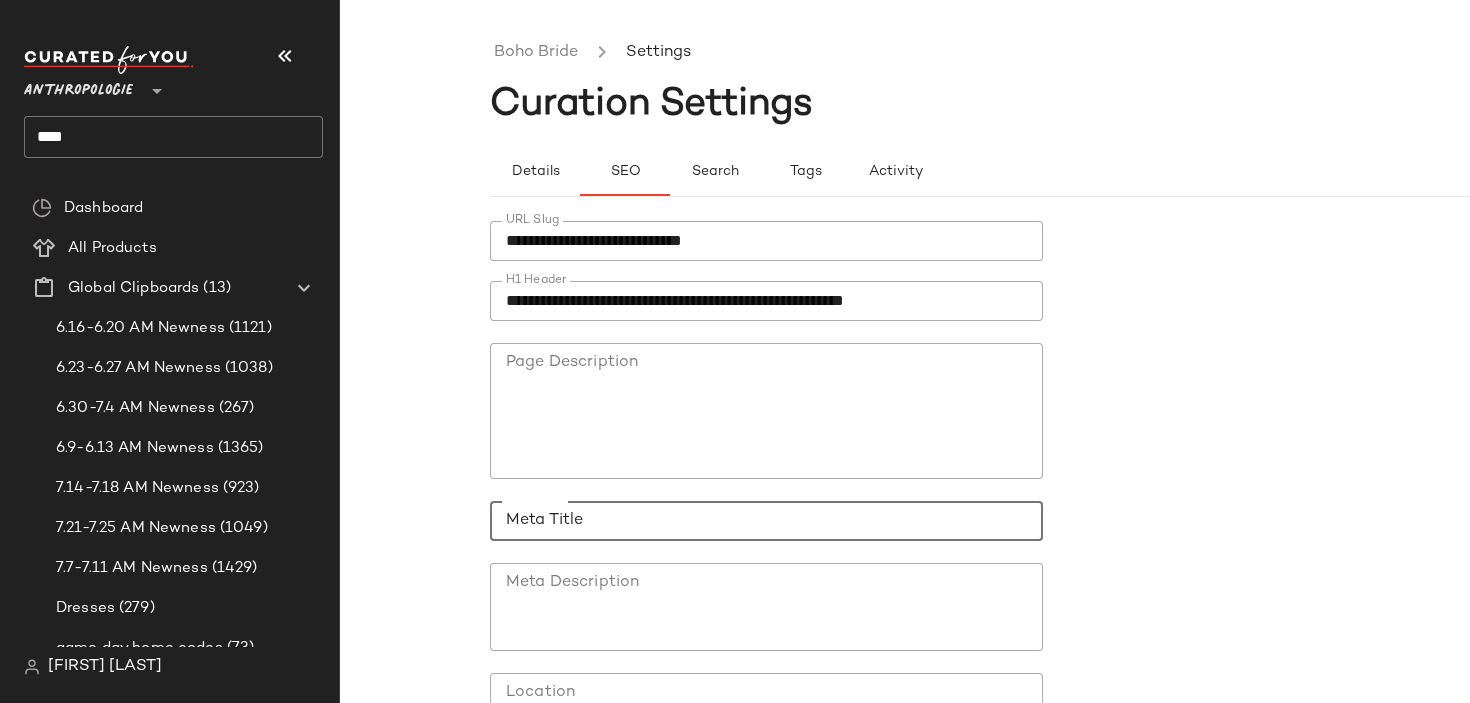 click on "Meta Title" 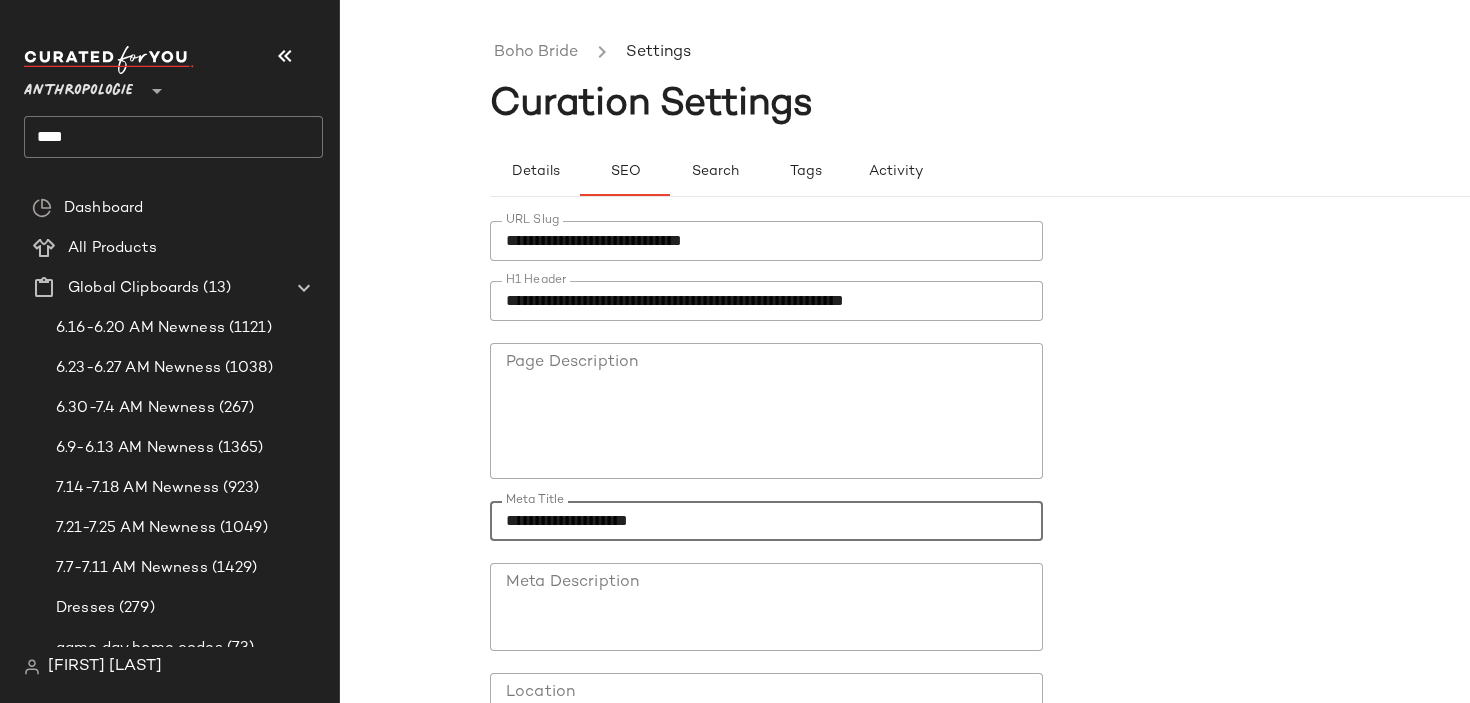 type on "**********" 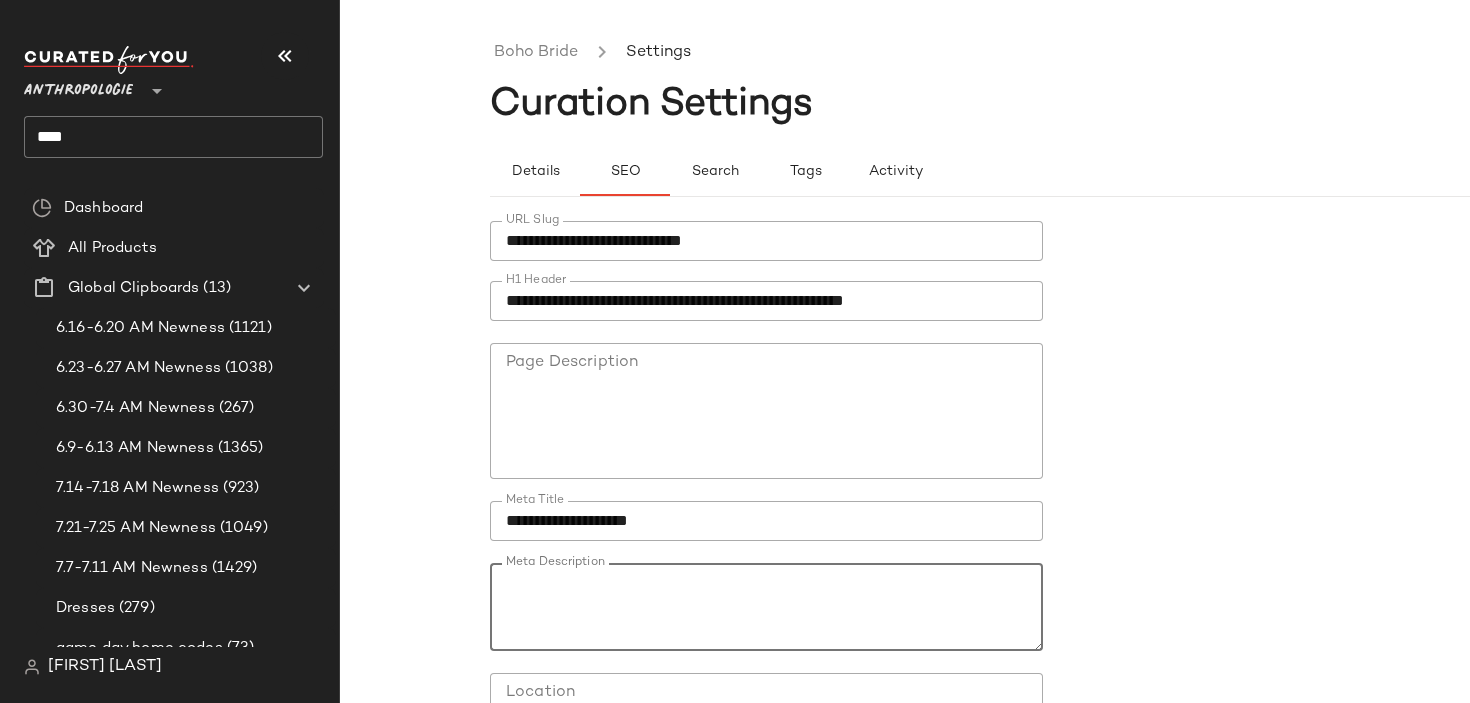 paste on "**********" 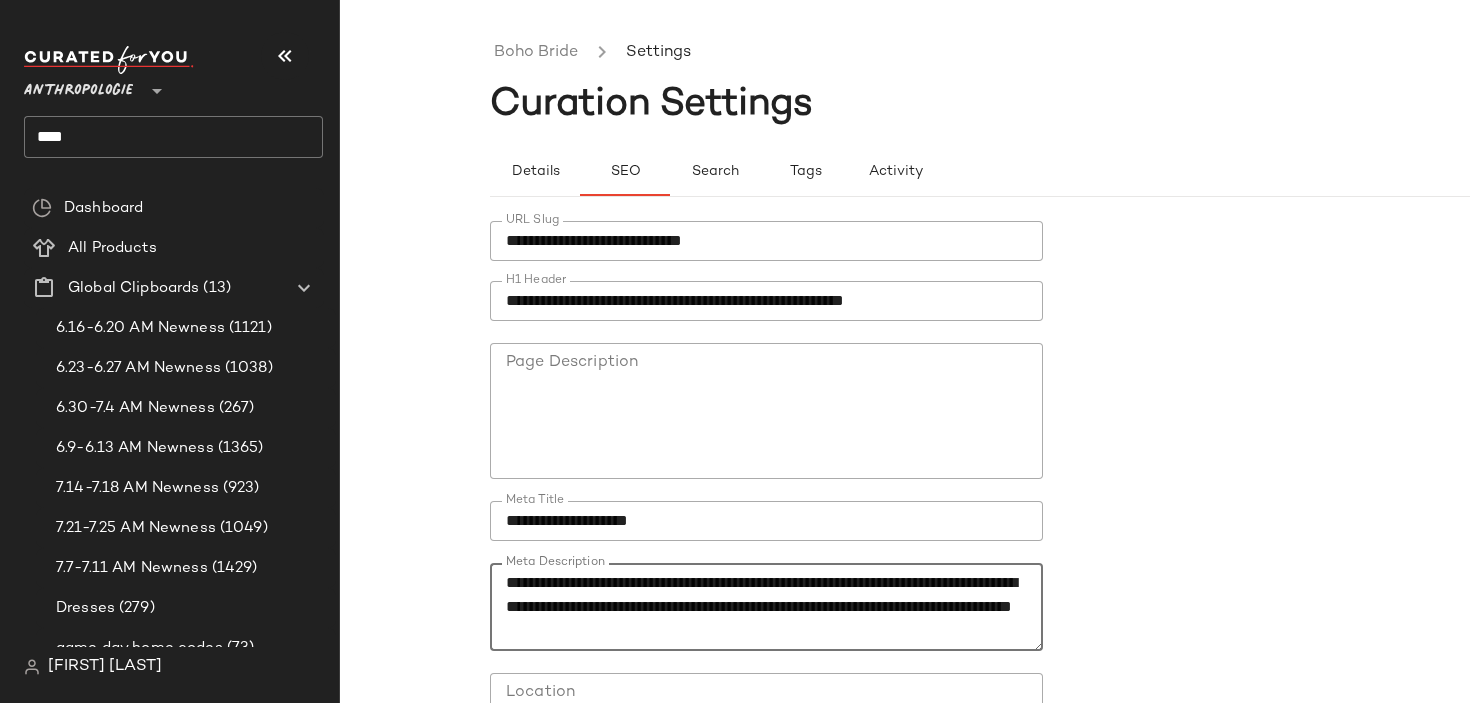 scroll, scrollTop: 179, scrollLeft: 0, axis: vertical 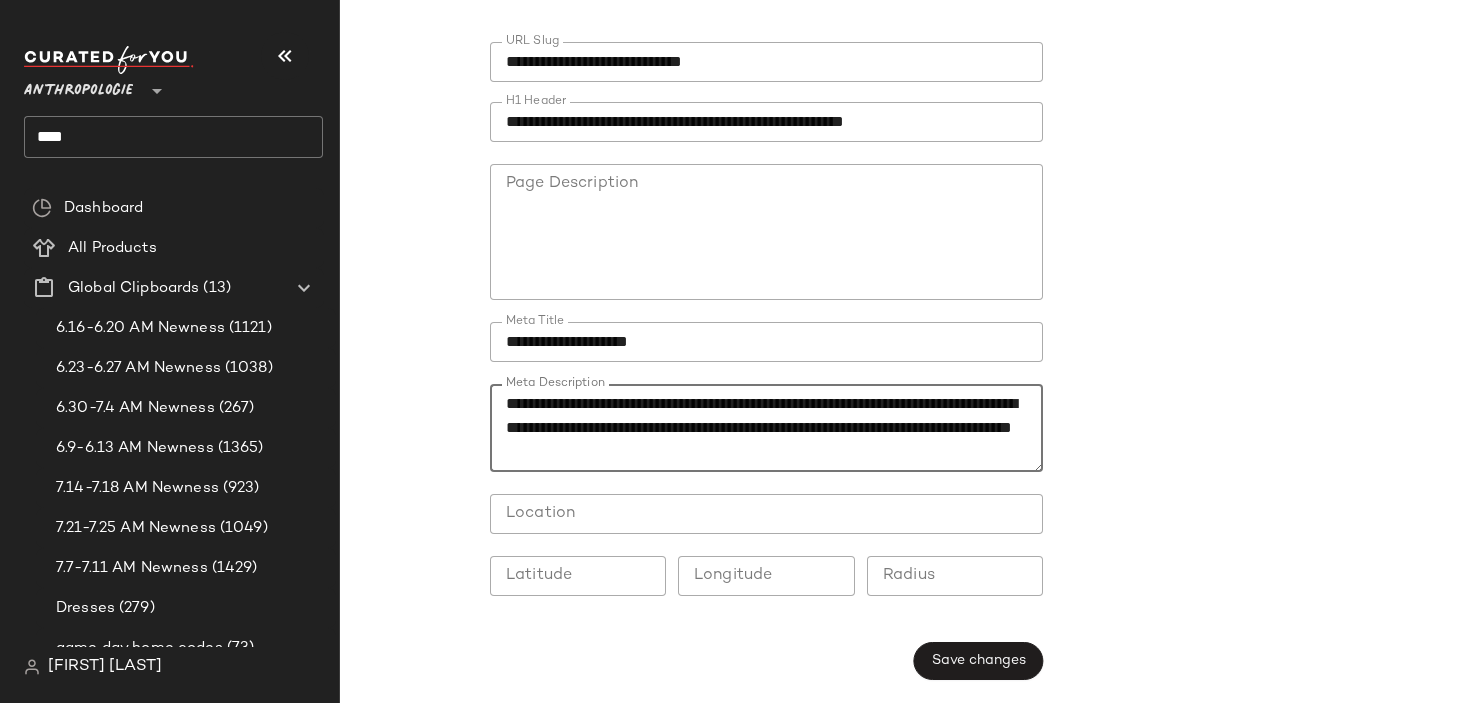 type on "**********" 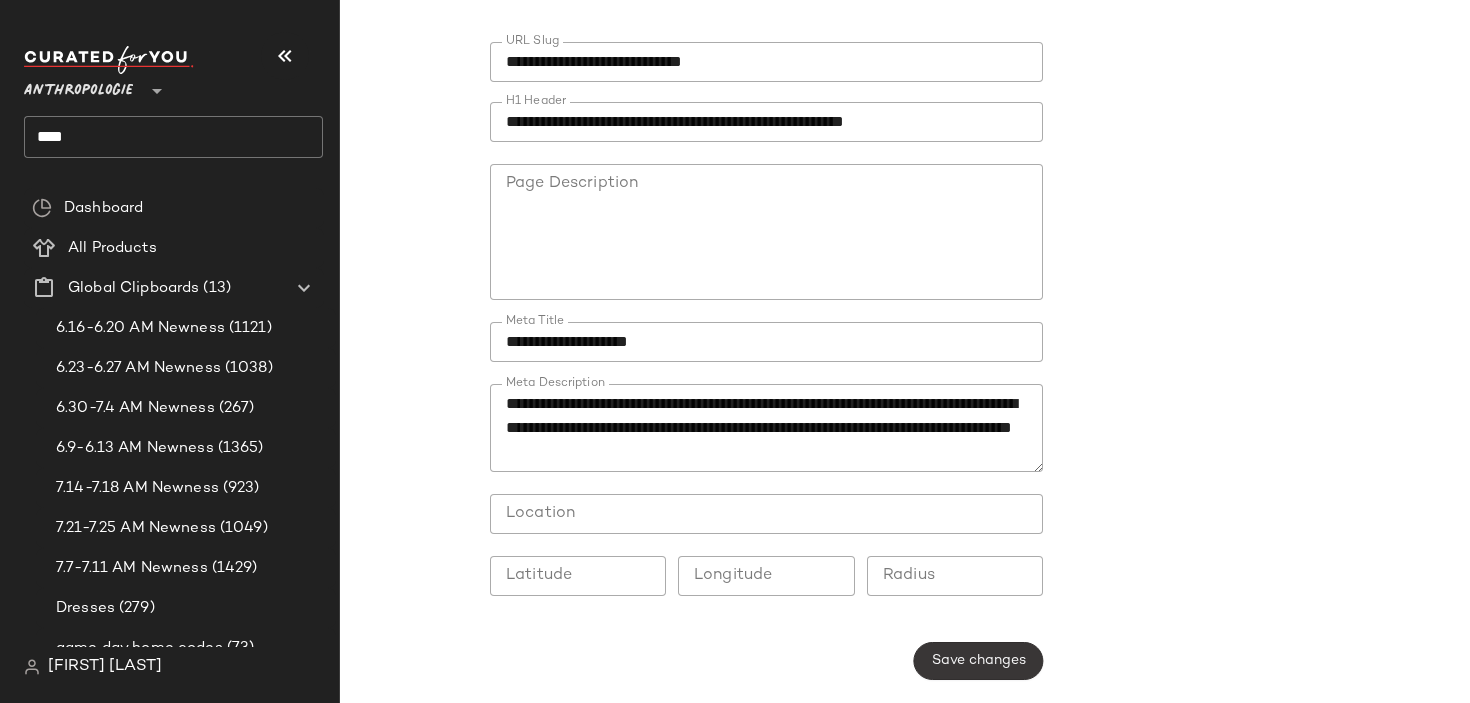 click on "Save changes" 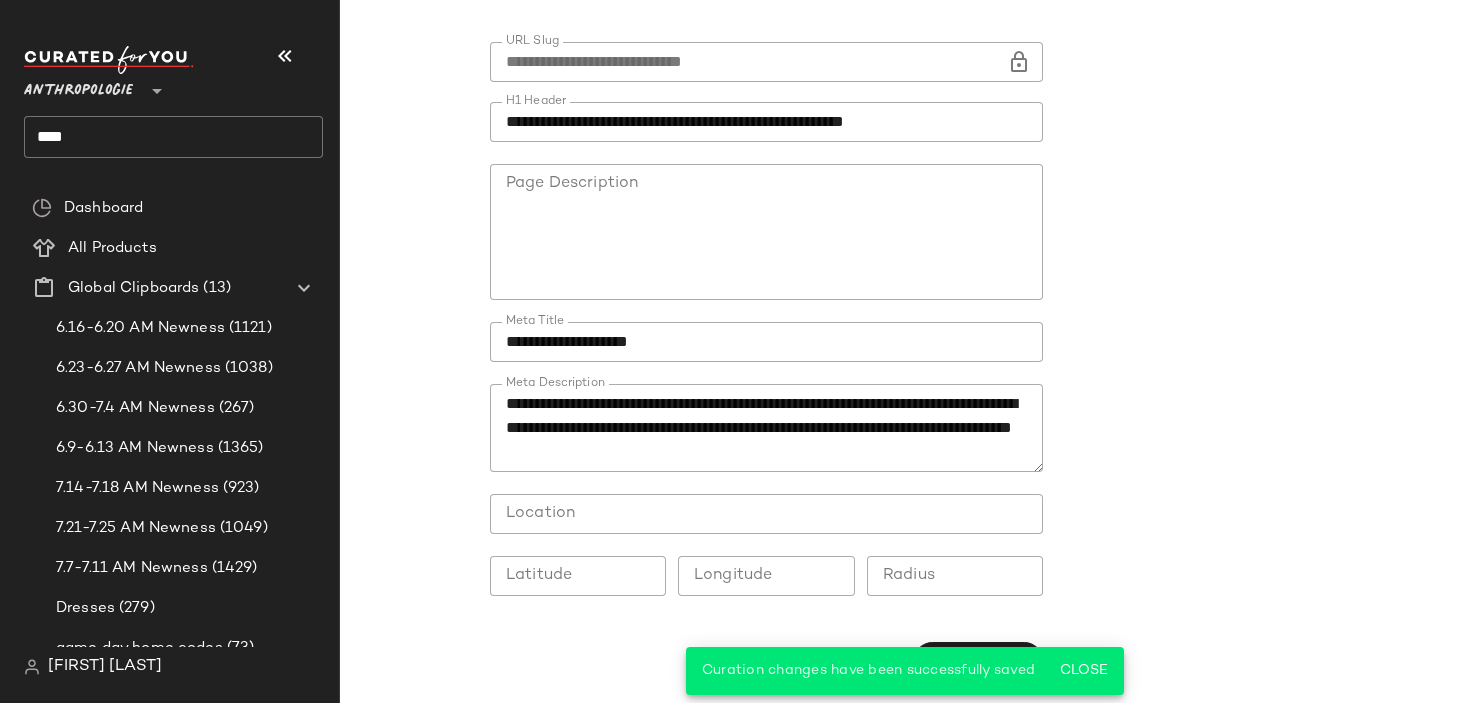 scroll, scrollTop: 0, scrollLeft: 0, axis: both 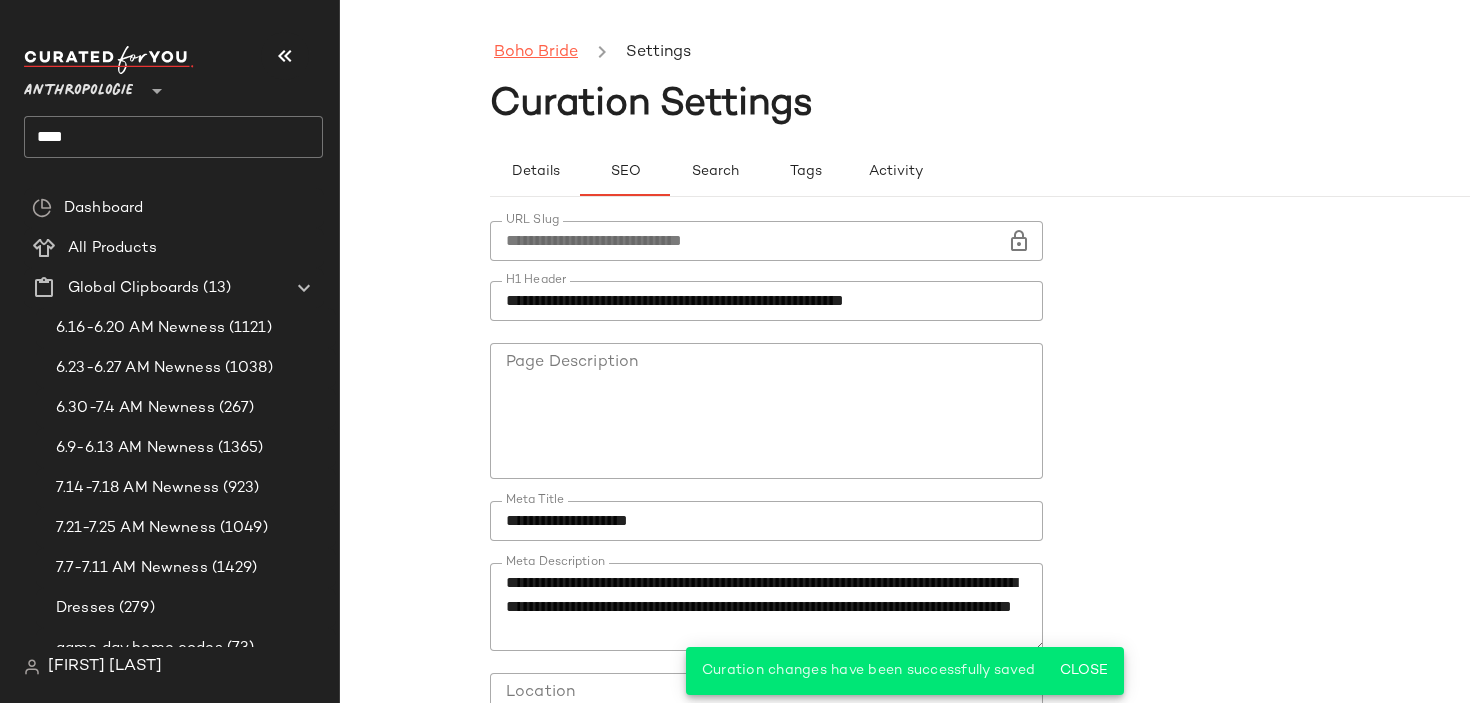 click on "Boho Bride" at bounding box center [536, 53] 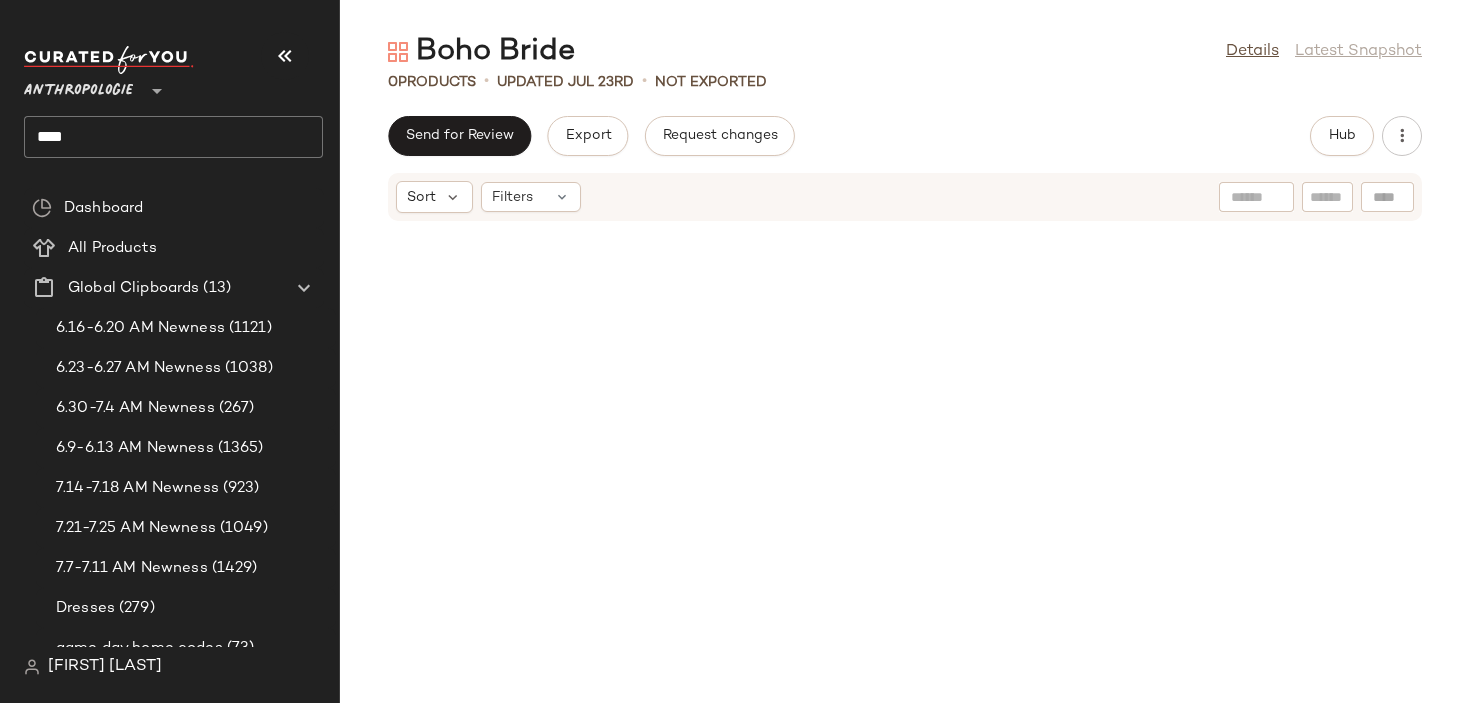 click on "****" 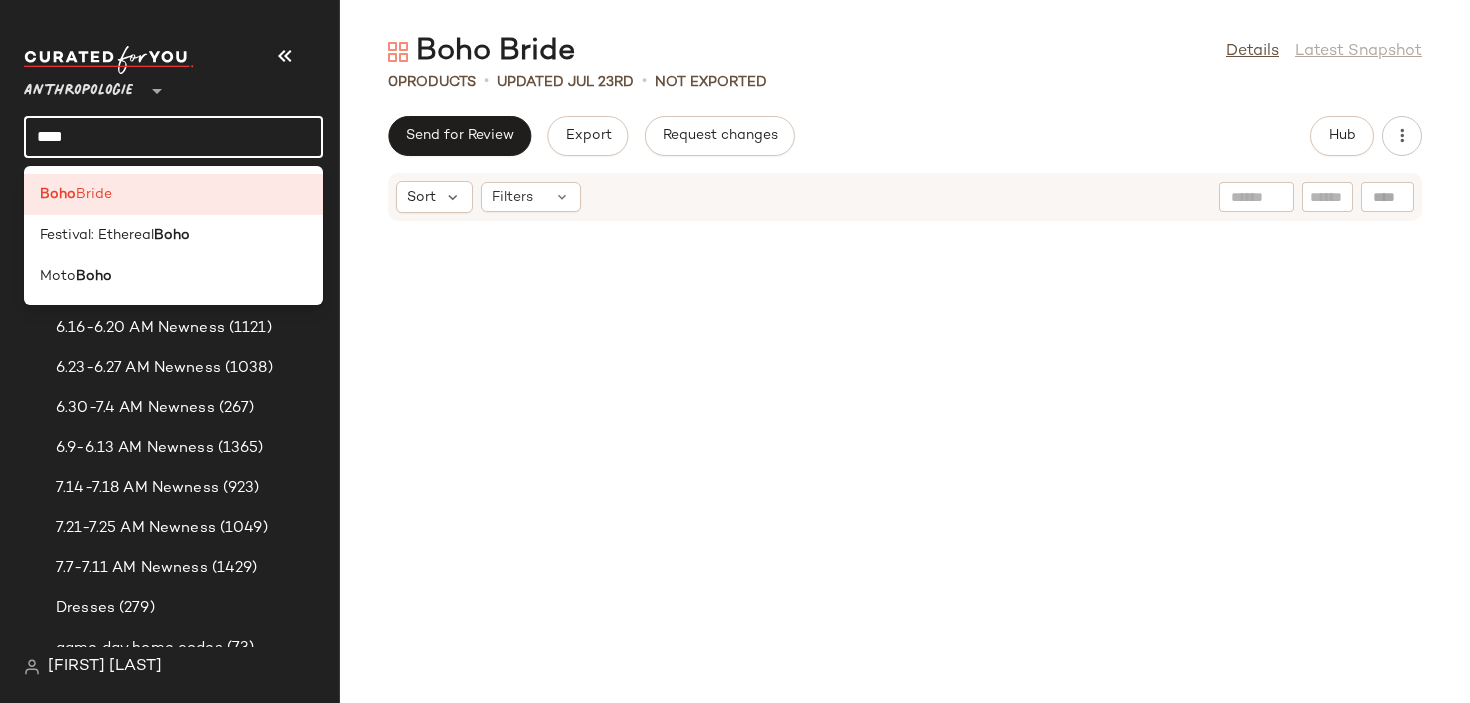 click on "****" 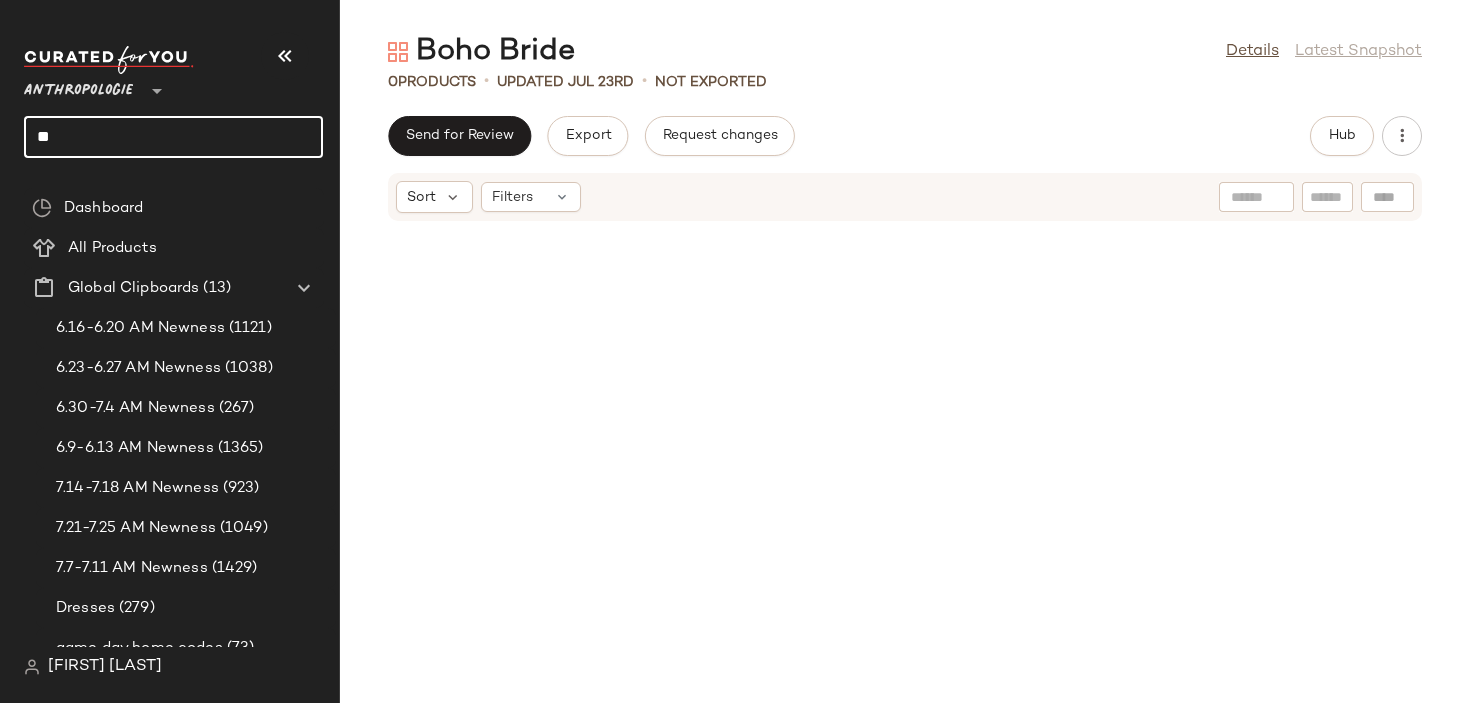 type on "*" 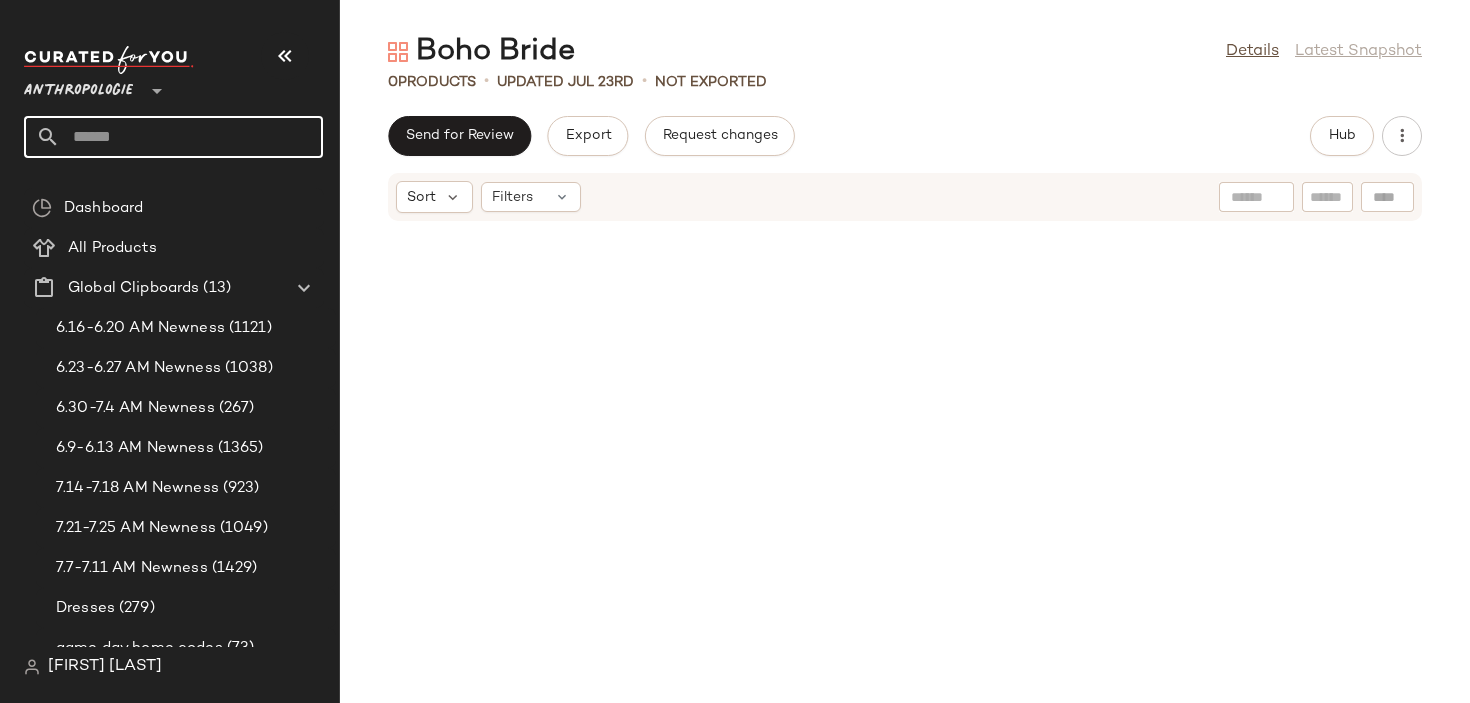 type 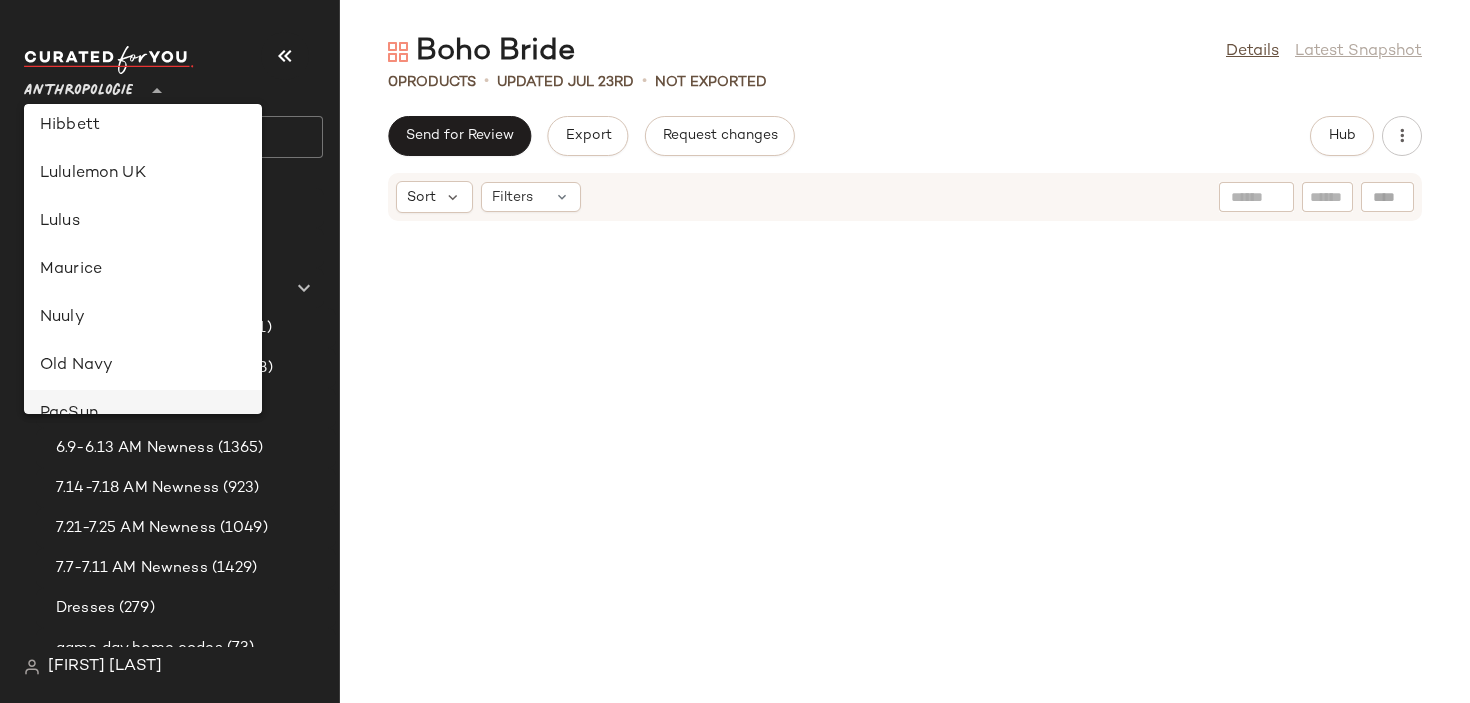 scroll, scrollTop: 574, scrollLeft: 0, axis: vertical 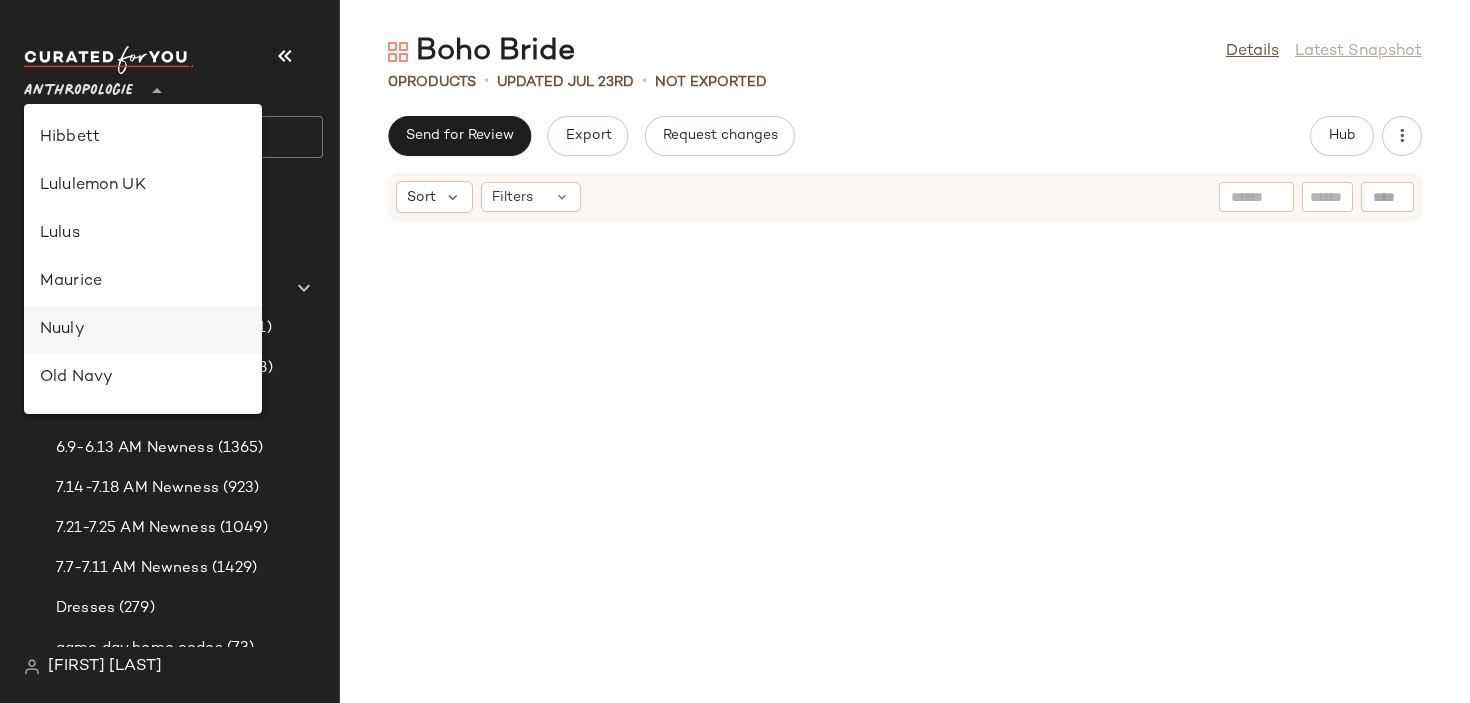 click on "Nuuly" 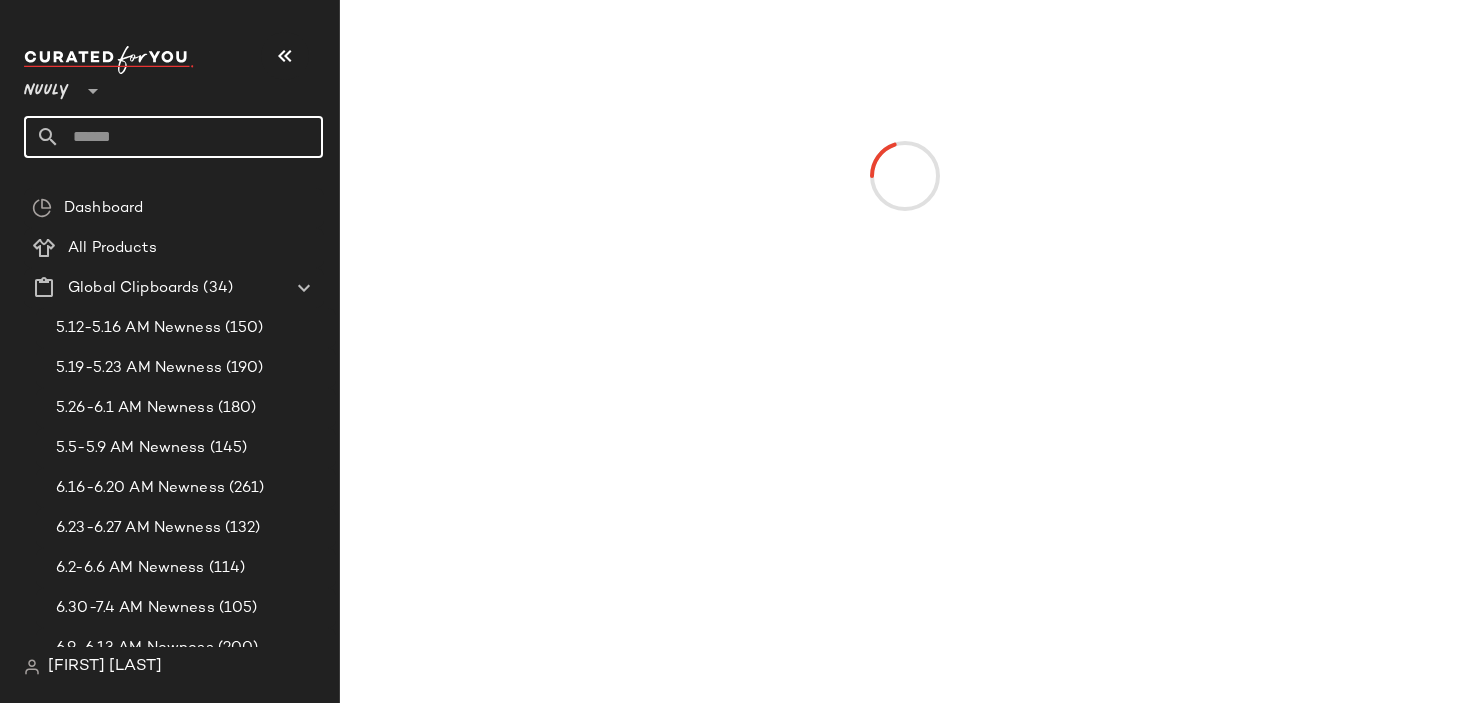 click 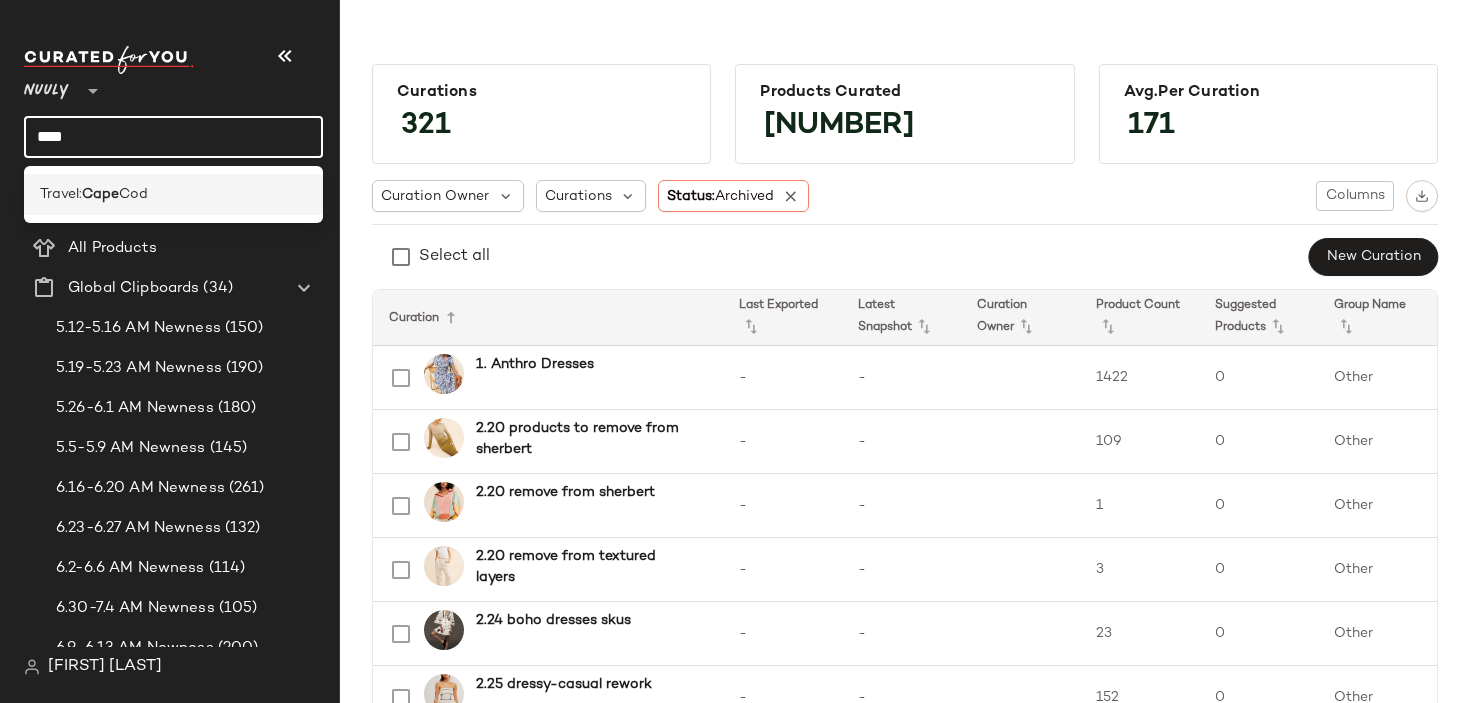 type on "****" 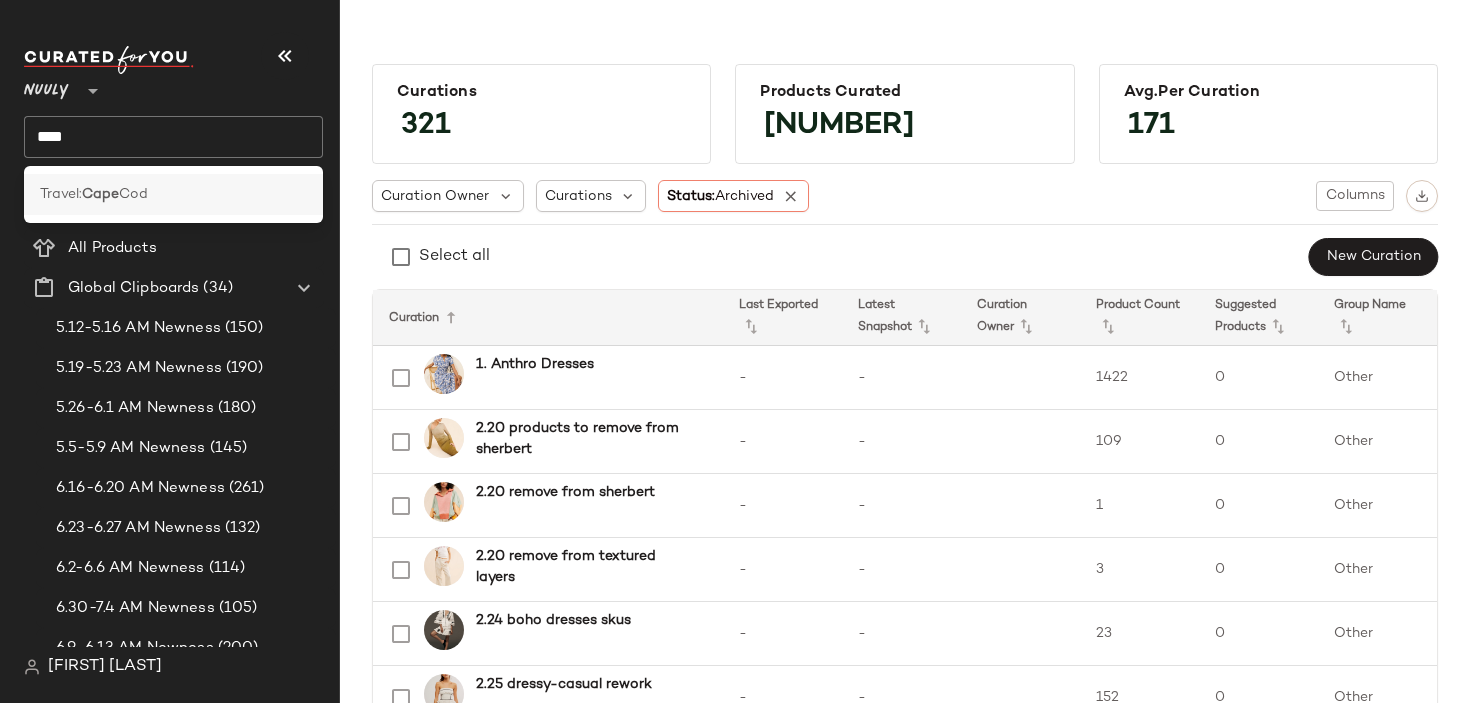 click on "Travel:  Cape  Cod" 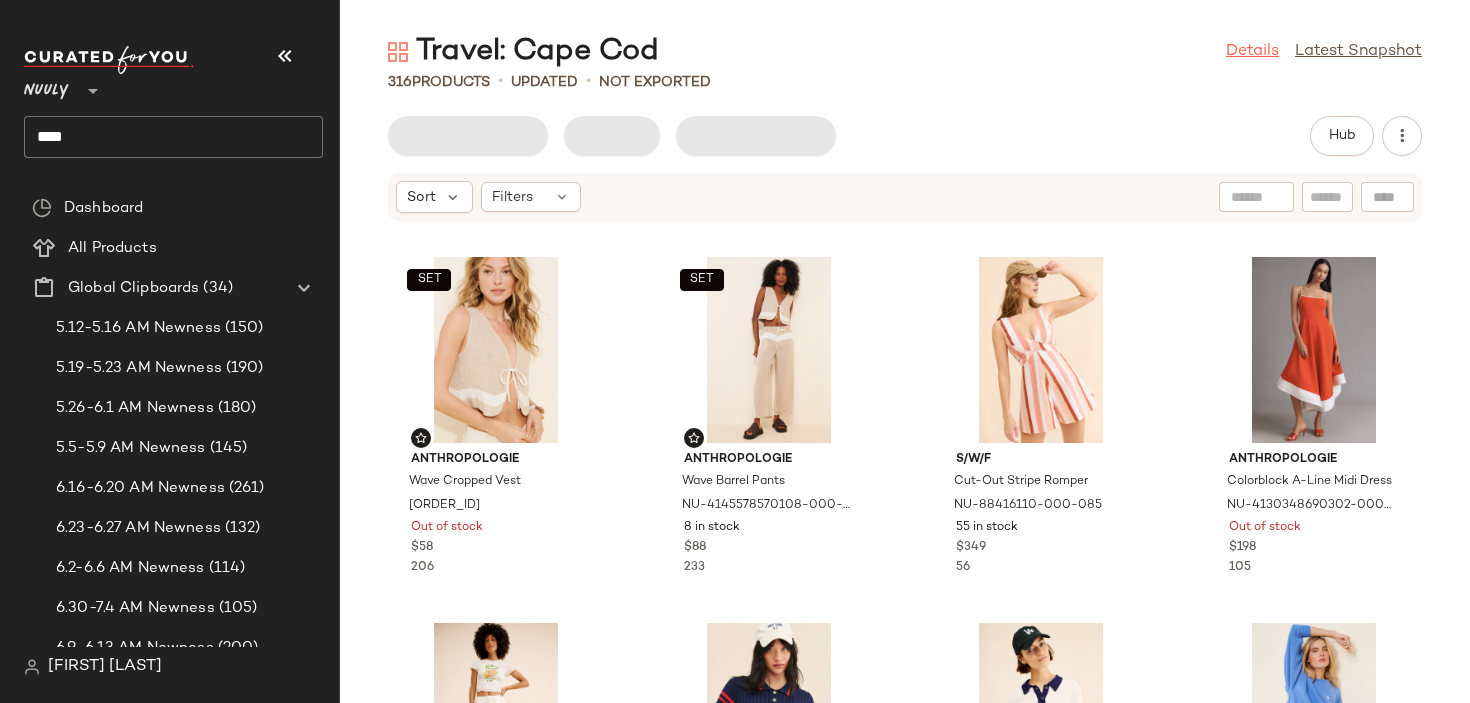 click on "Details" at bounding box center [1252, 52] 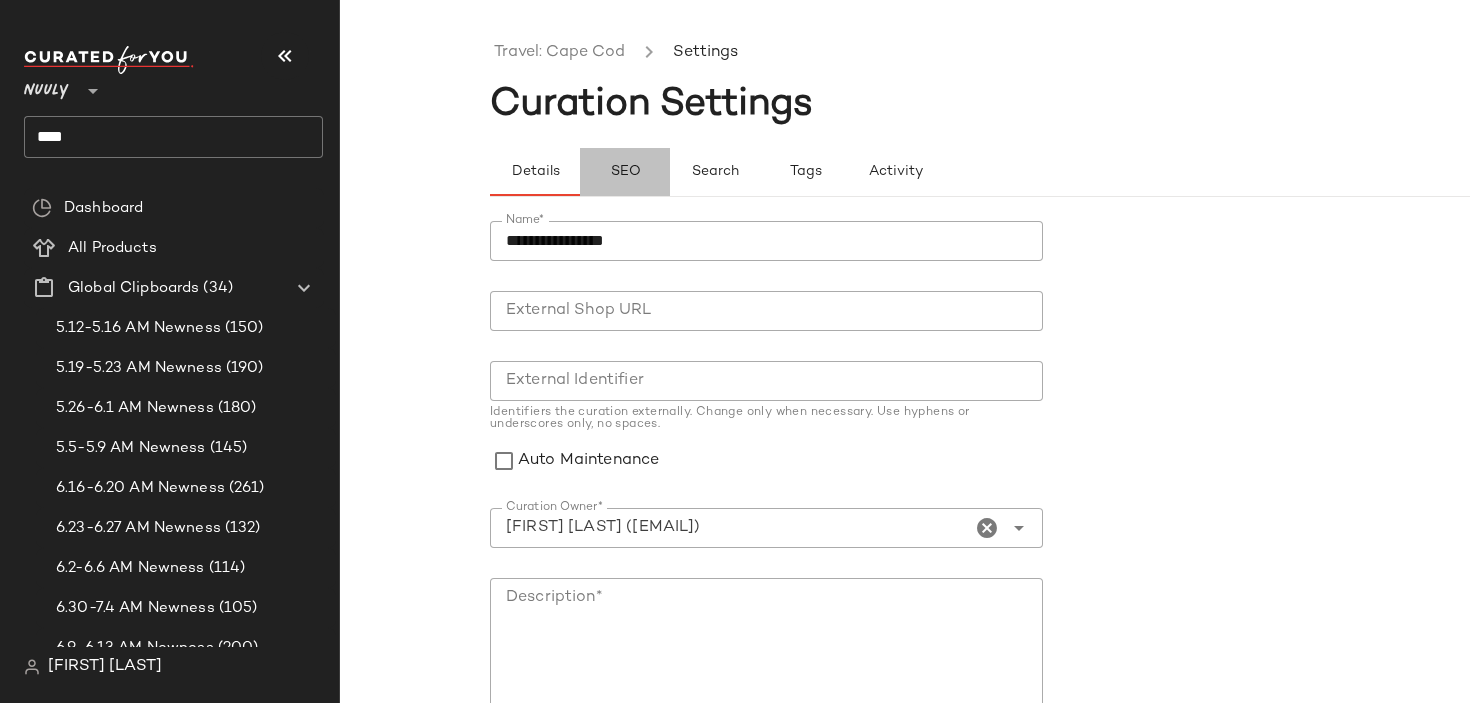 click on "SEO" 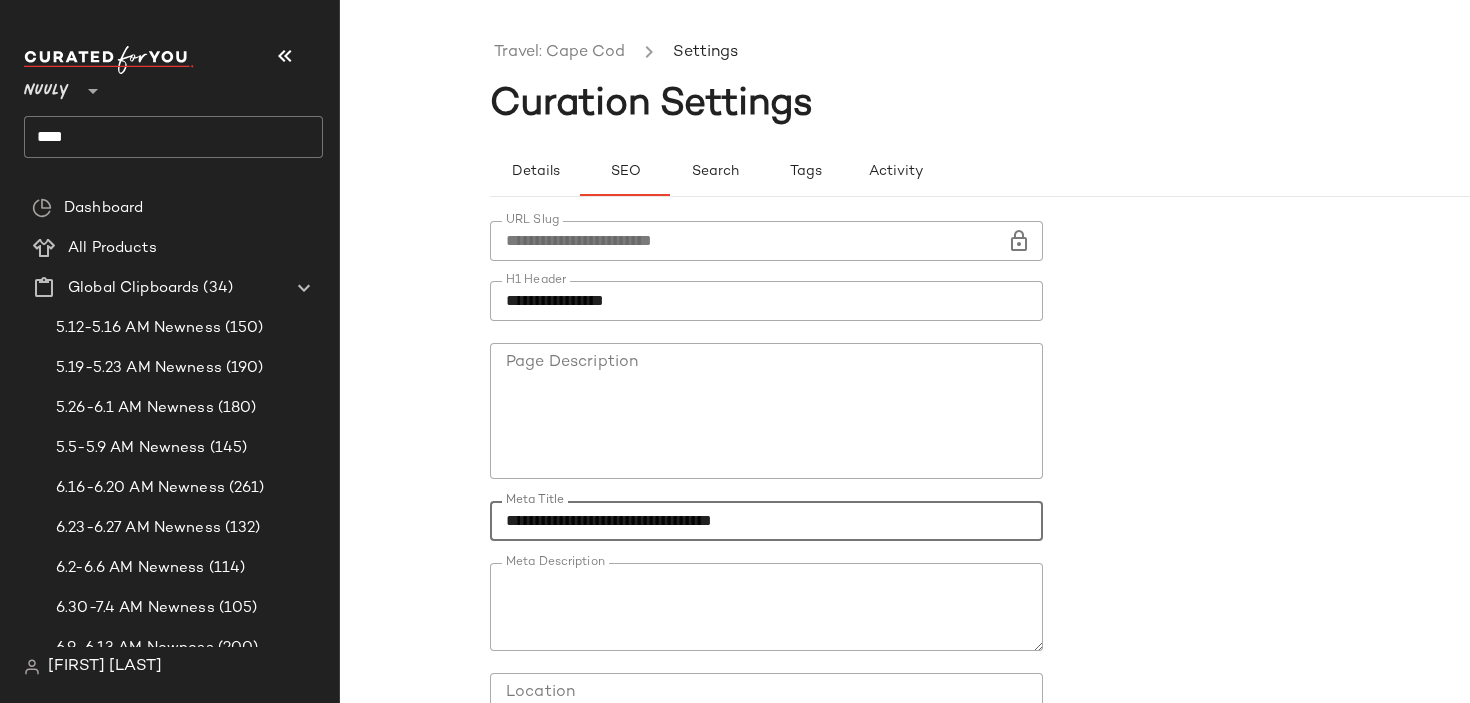 click on "**********" 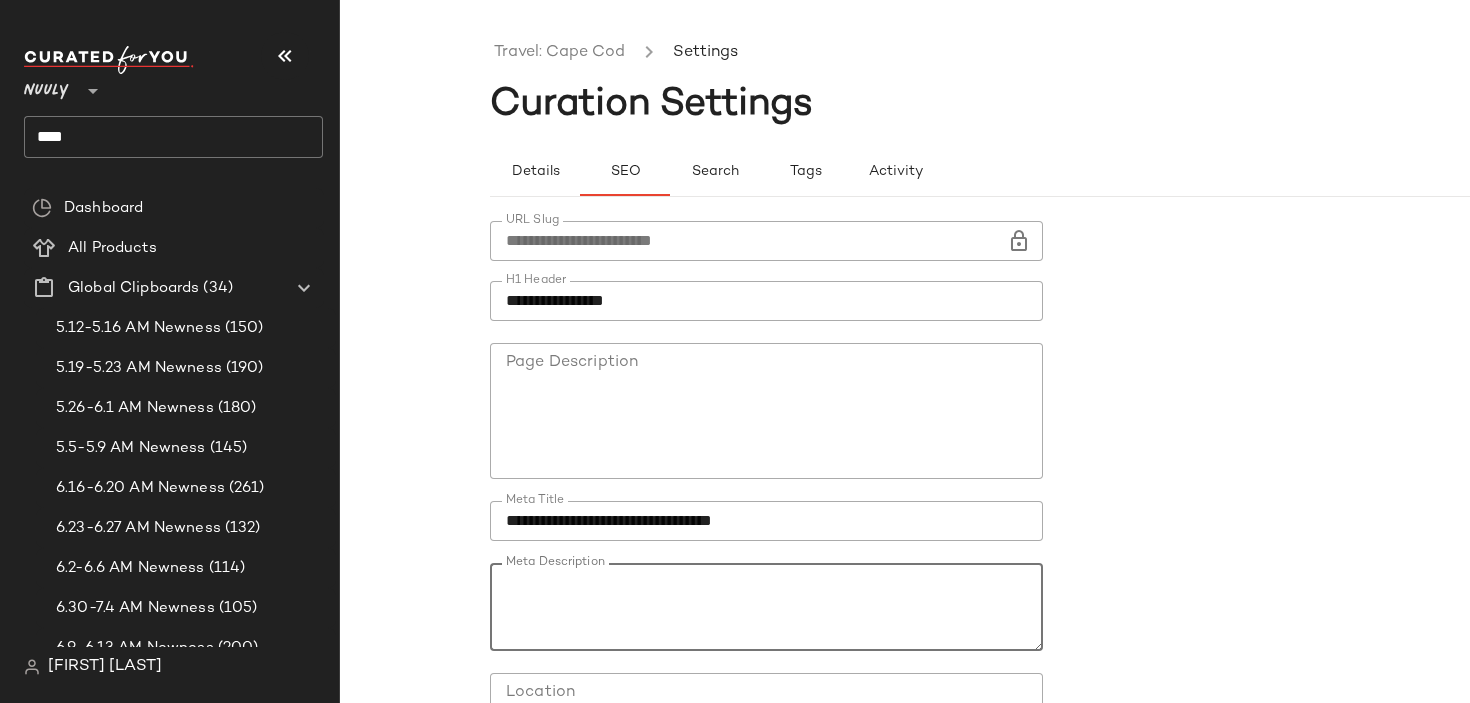 click on "Meta Description" 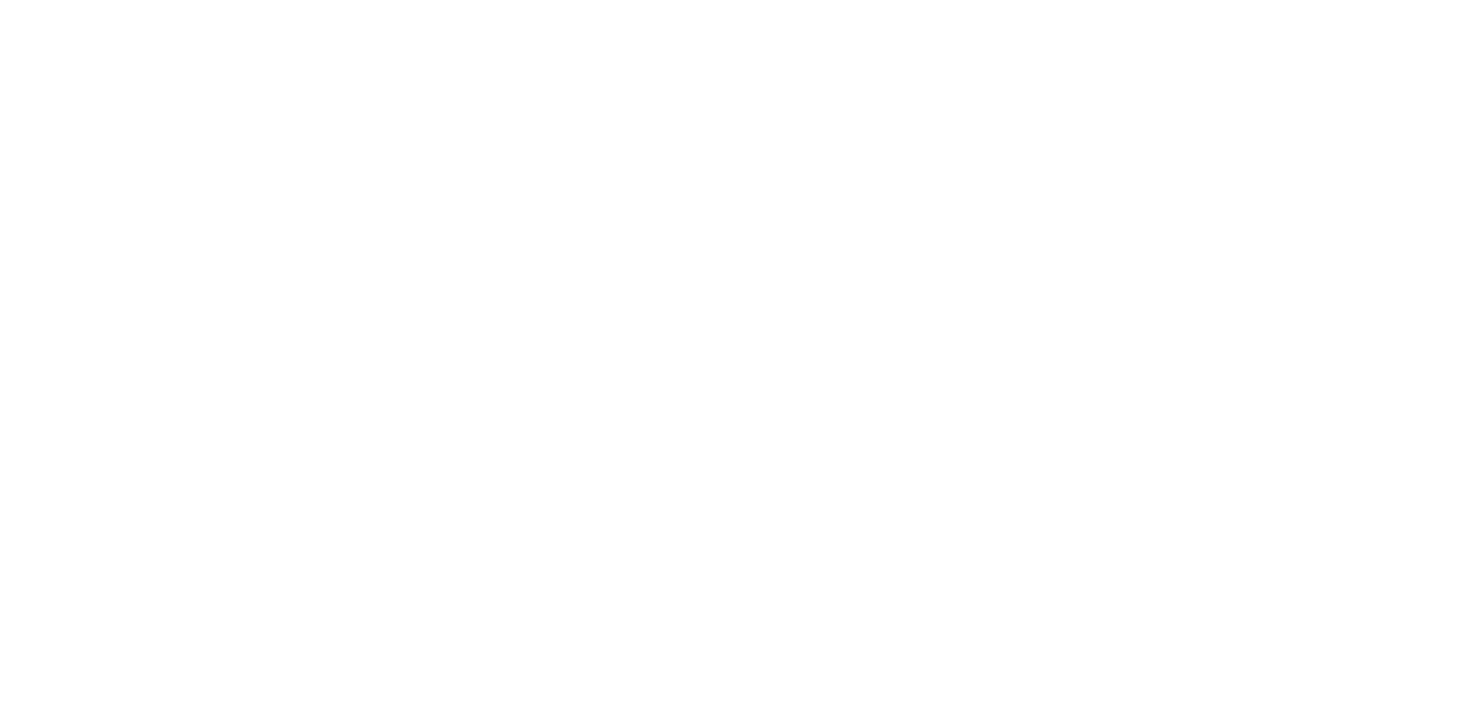 scroll, scrollTop: 0, scrollLeft: 0, axis: both 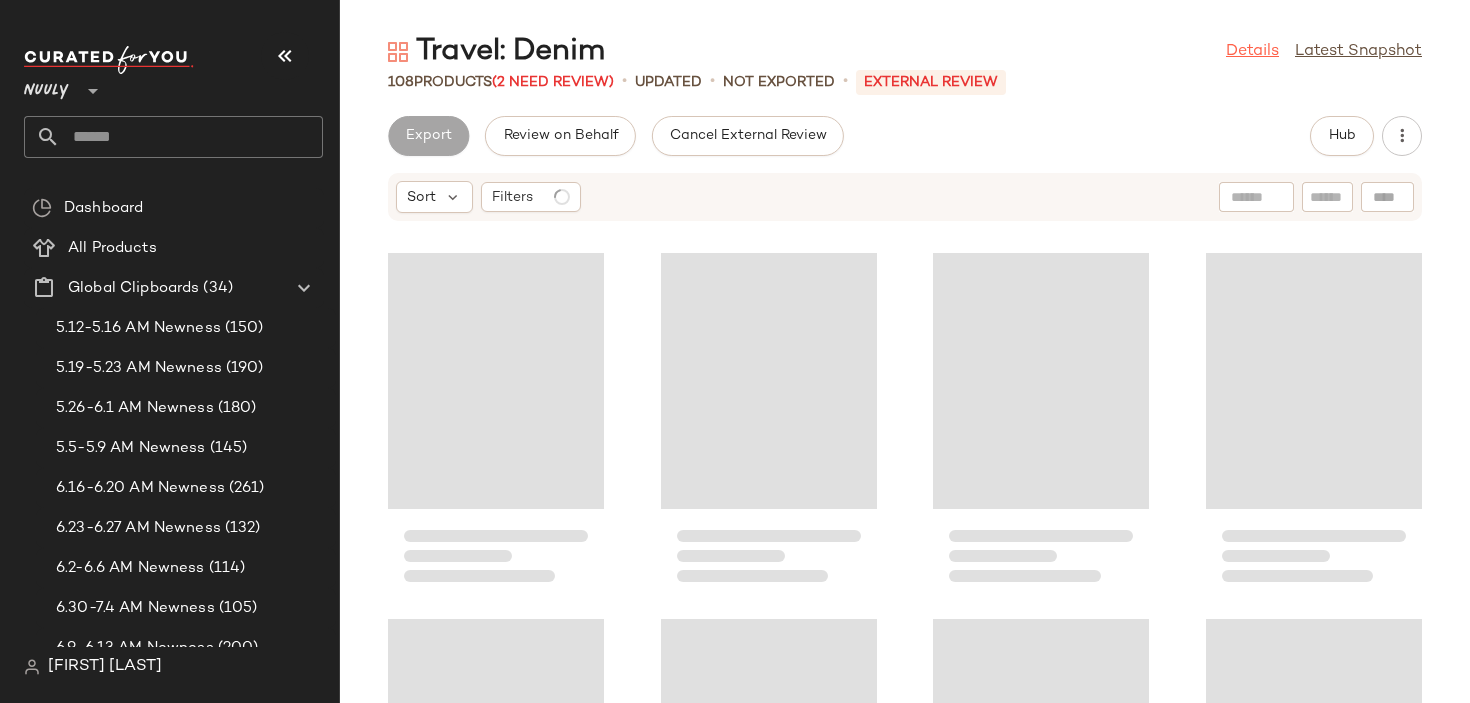 click on "Details" at bounding box center [1252, 52] 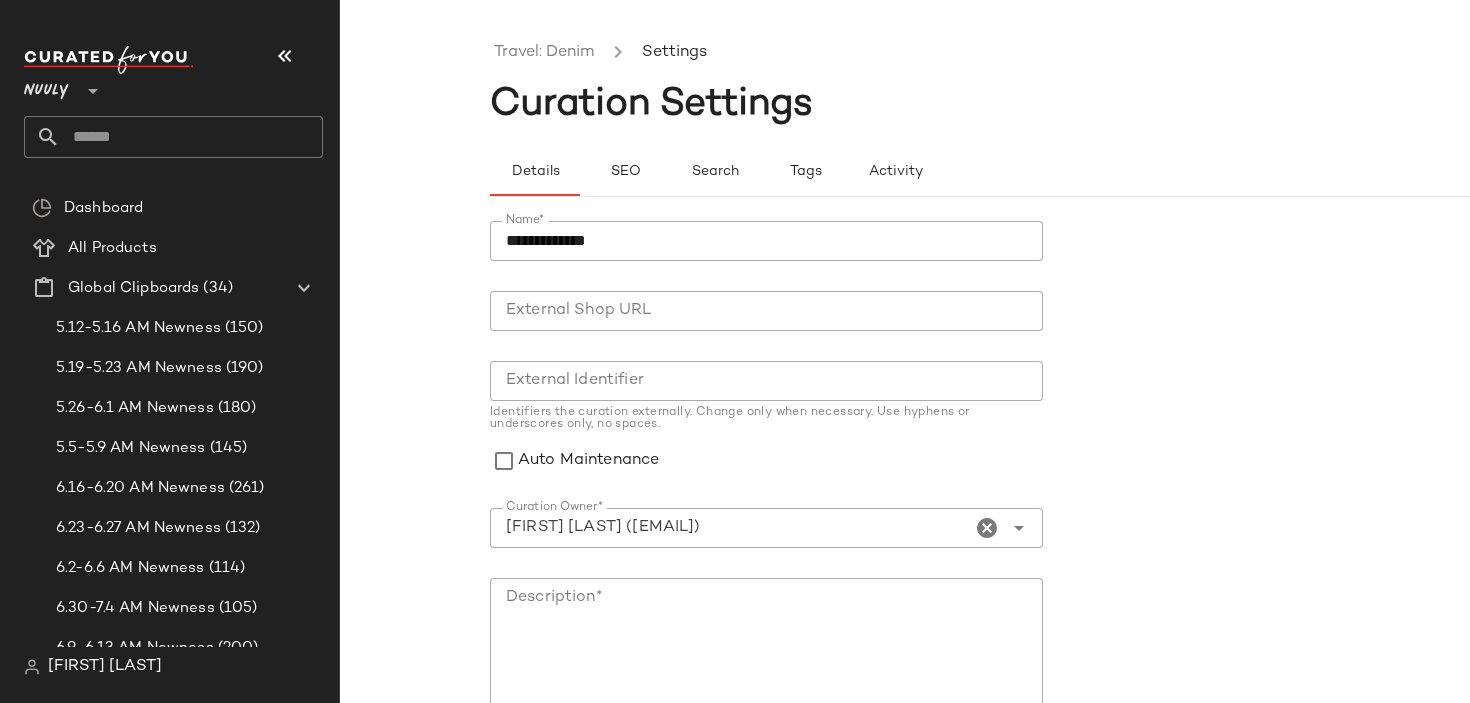 click on "Details   SEO   Search   Tags   Activity" at bounding box center [1055, 160] 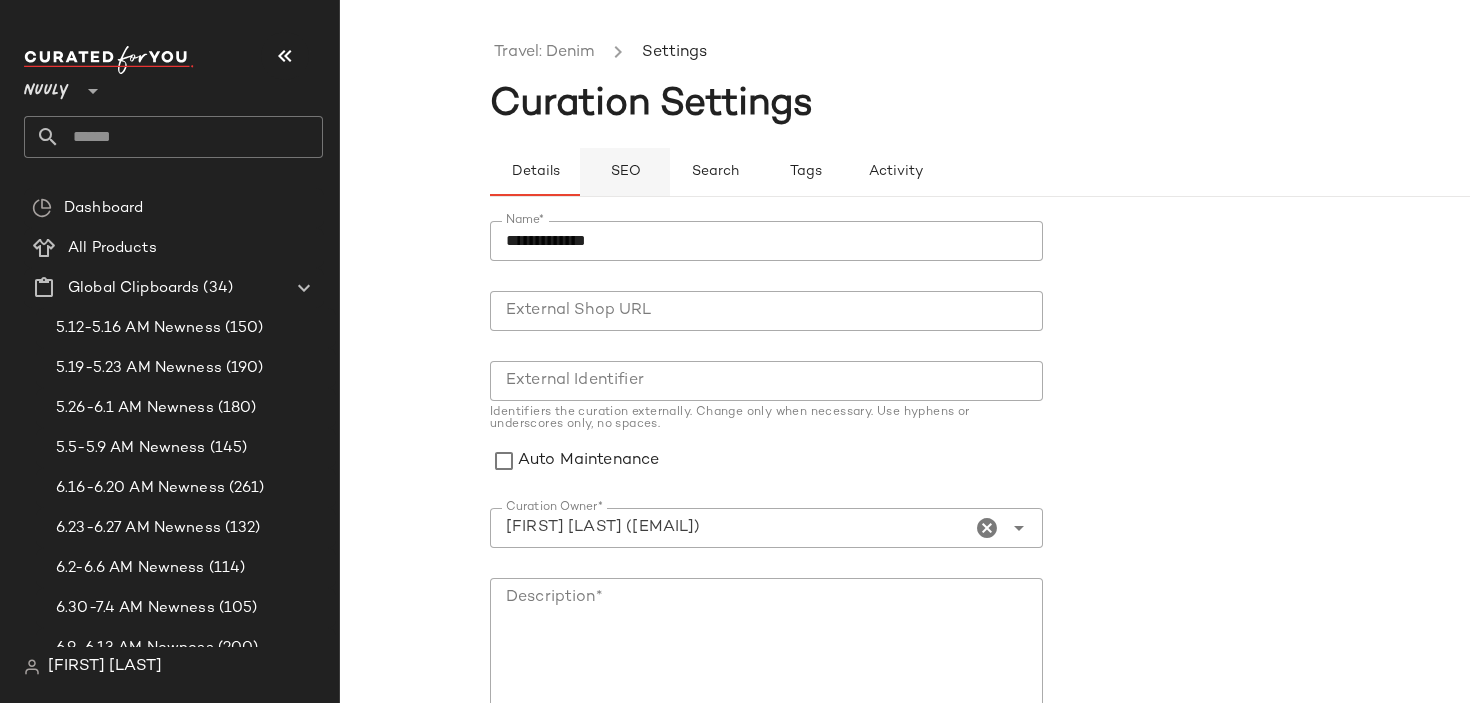 click on "SEO" 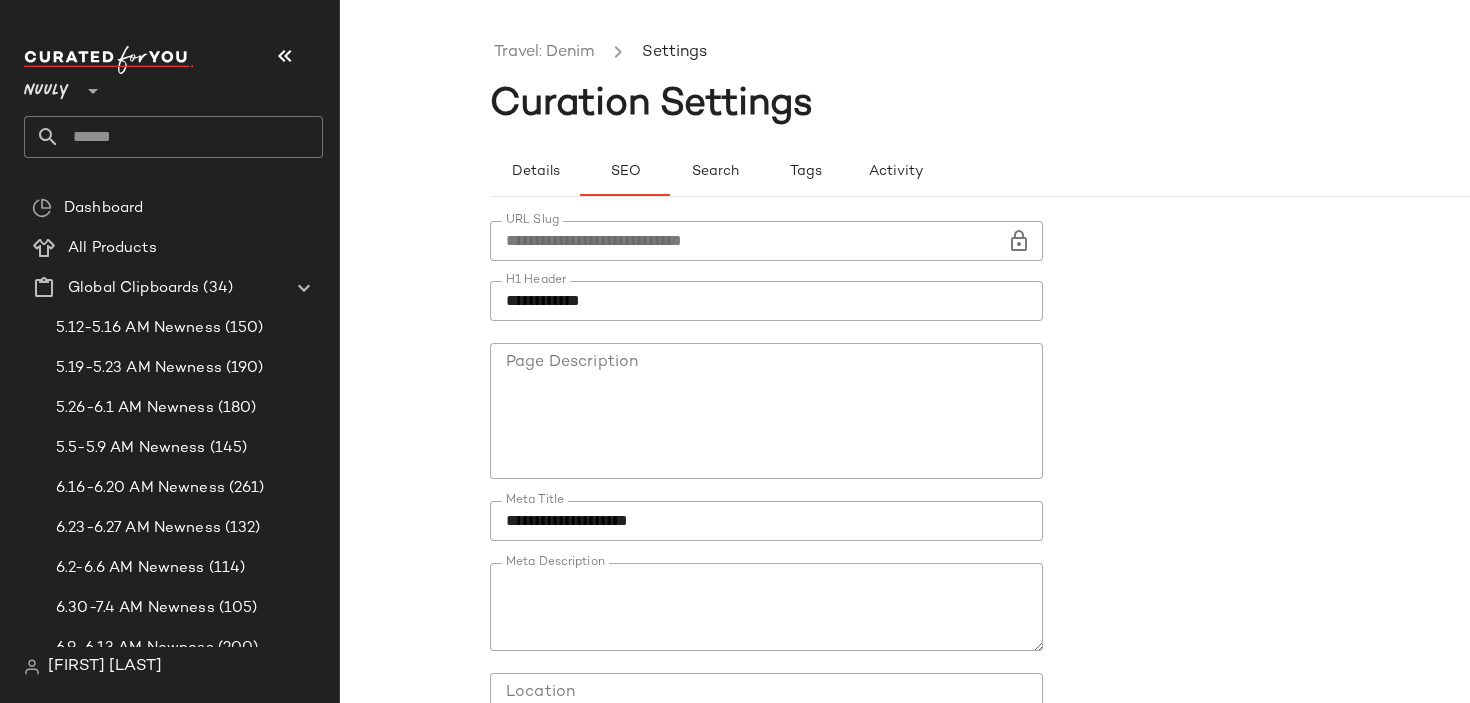 click 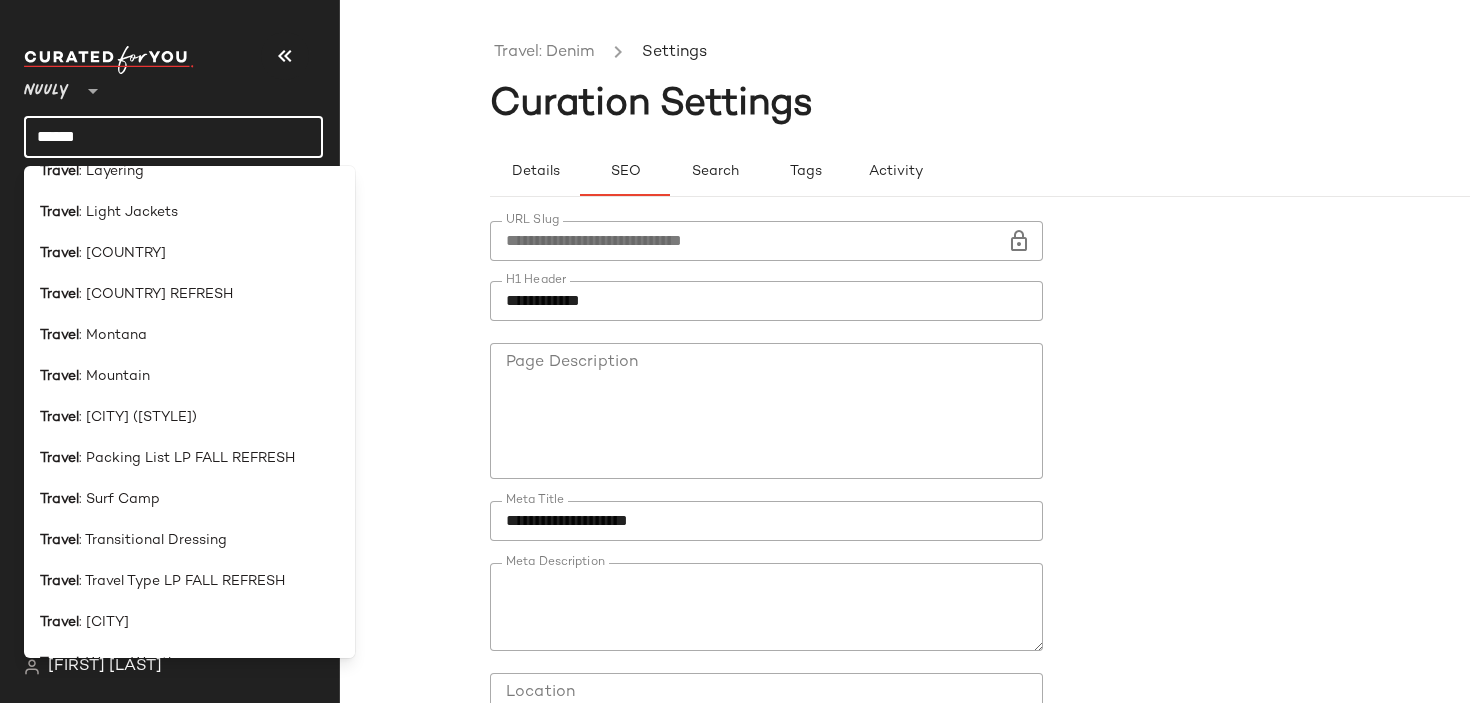 scroll, scrollTop: 1246, scrollLeft: 0, axis: vertical 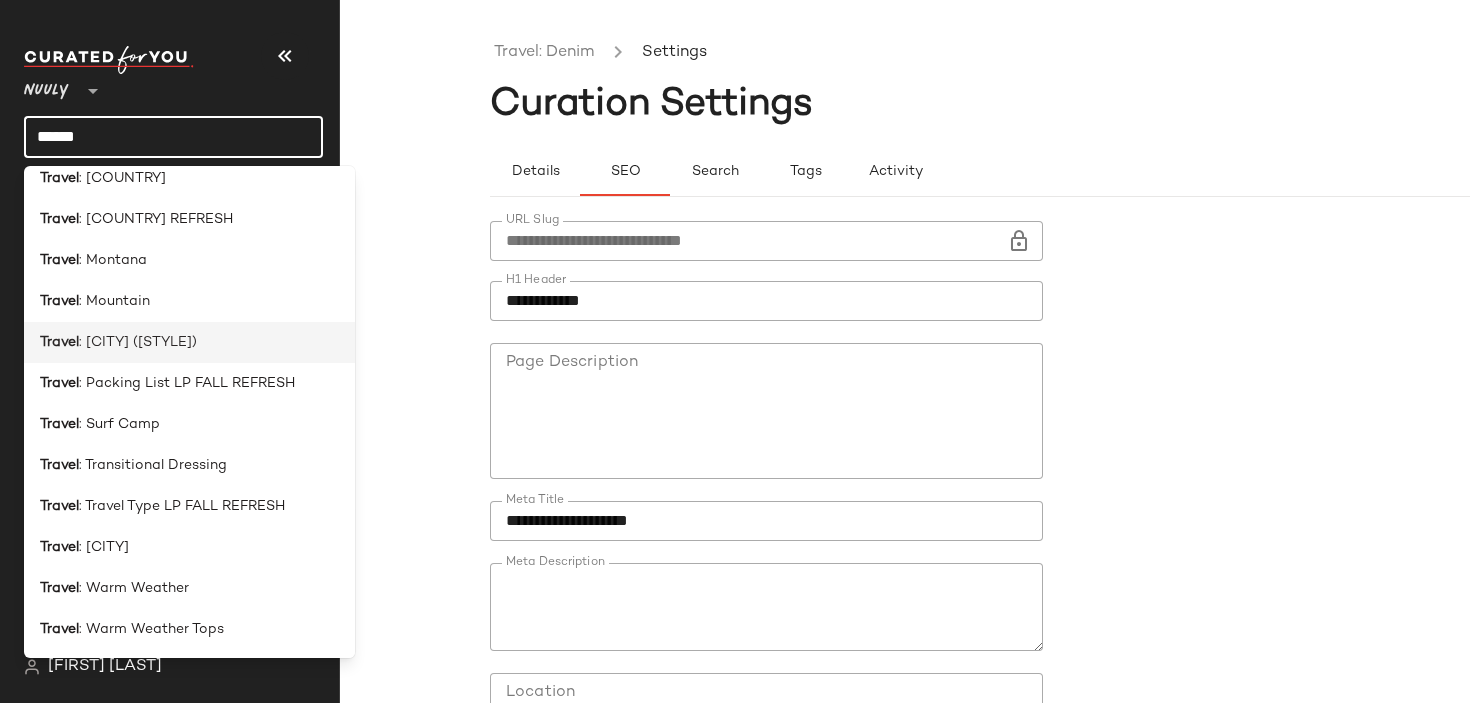 type on "******" 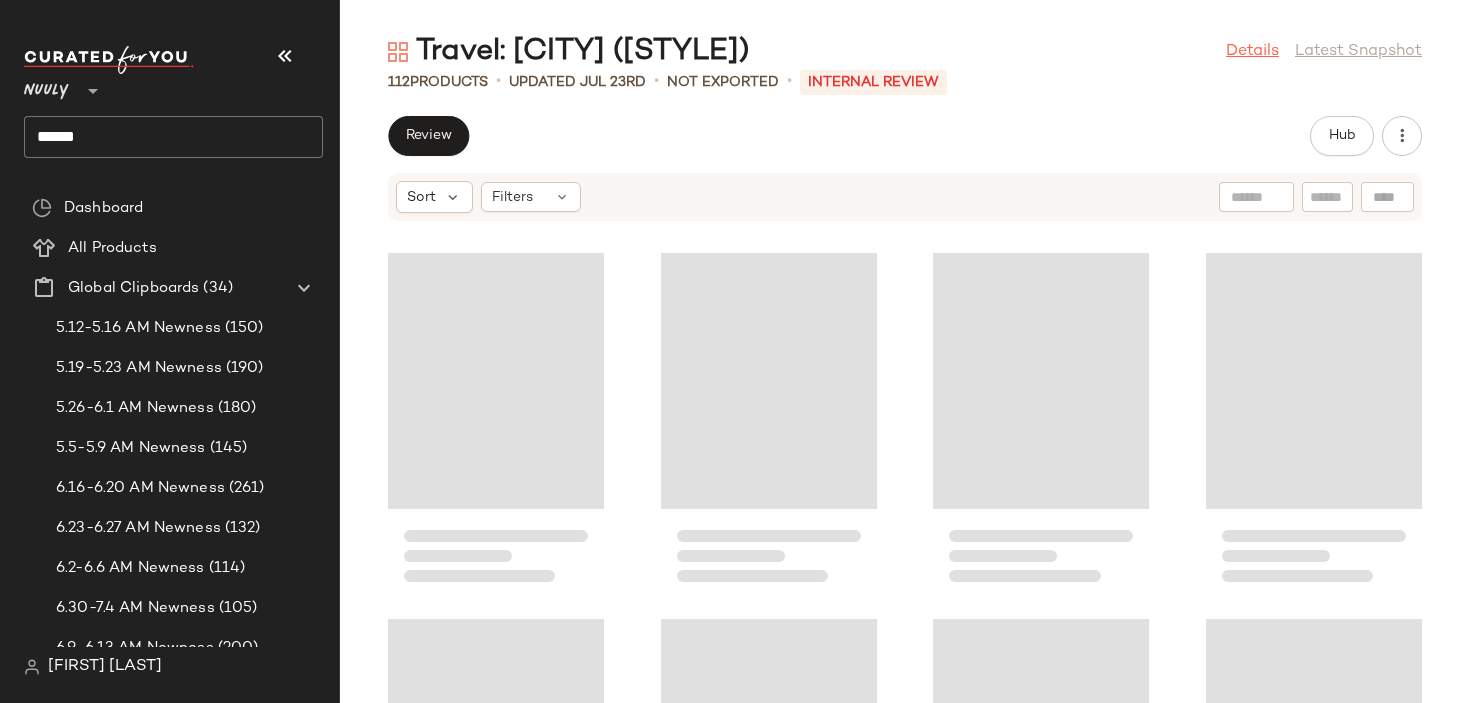 click on "Details" at bounding box center (1252, 52) 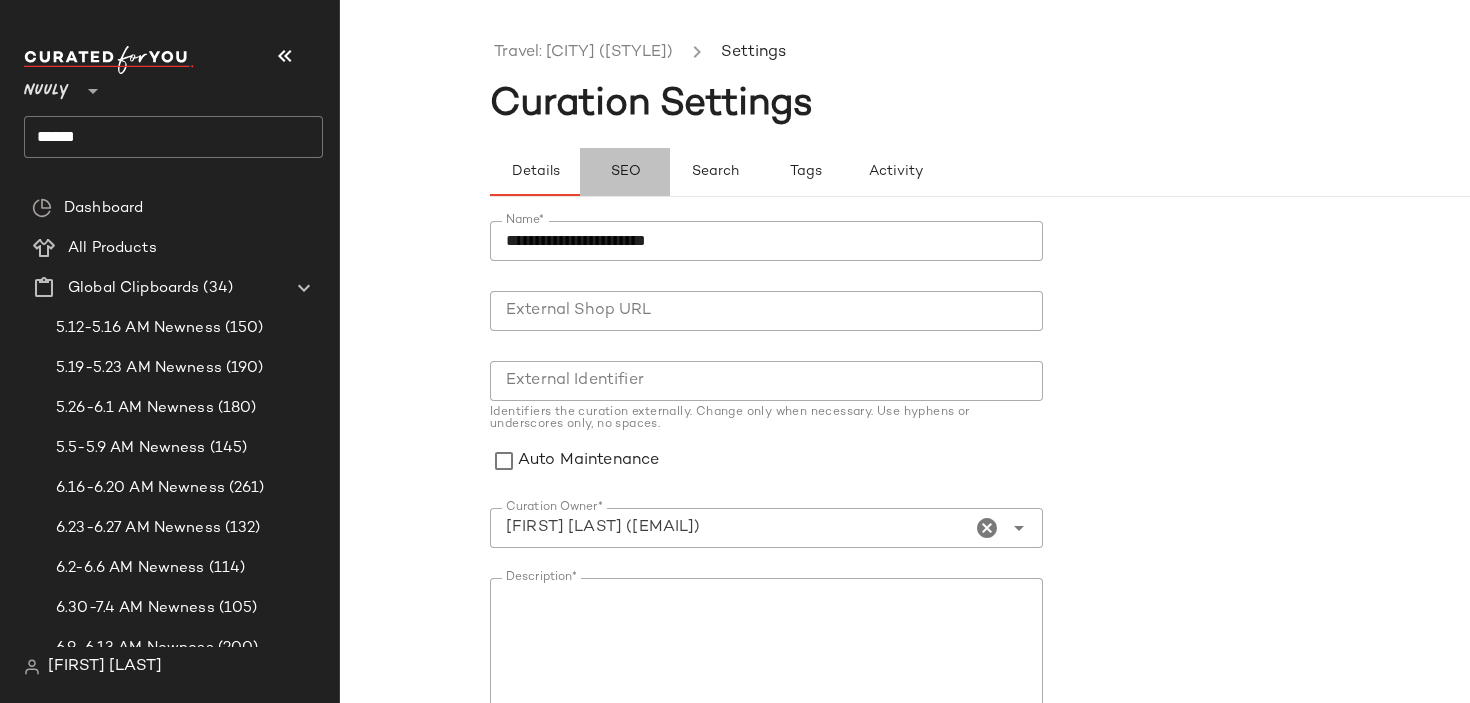 click on "SEO" 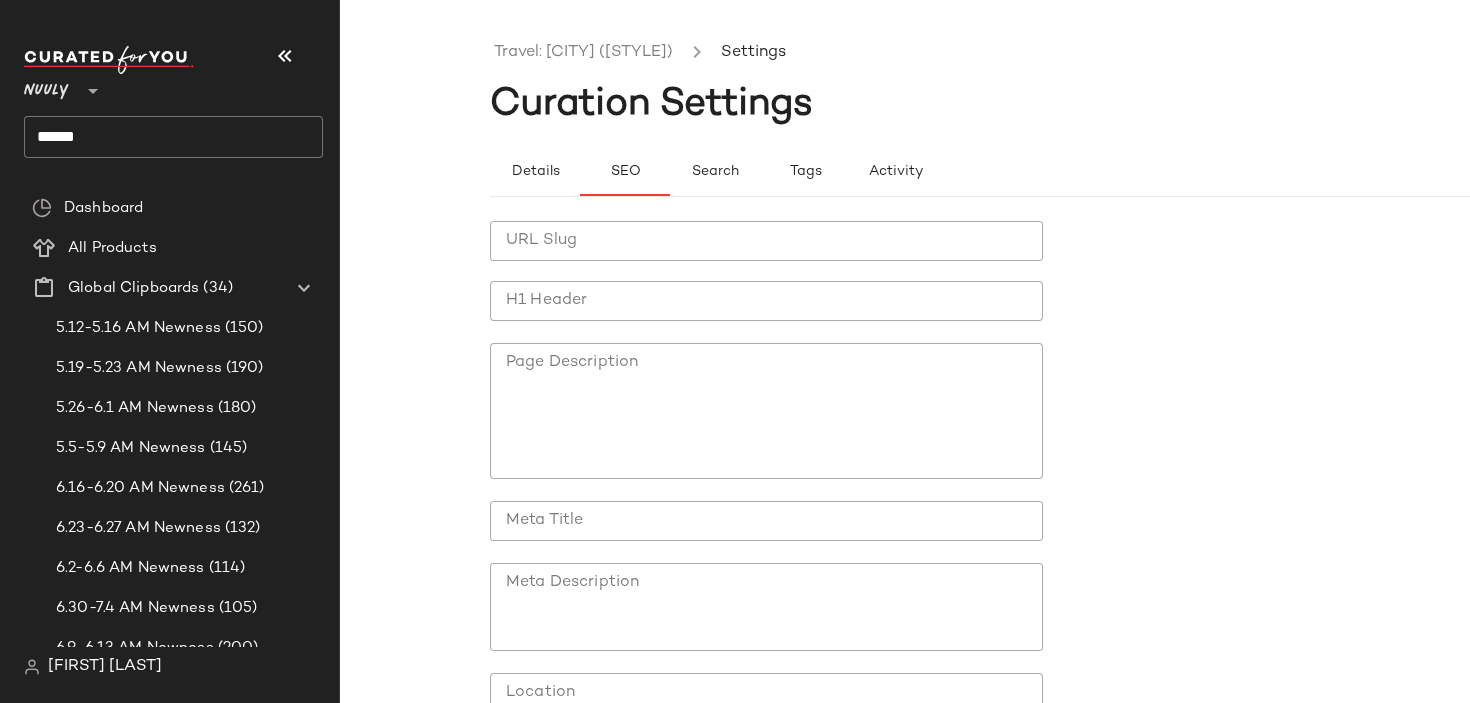 click on "URL Slug" 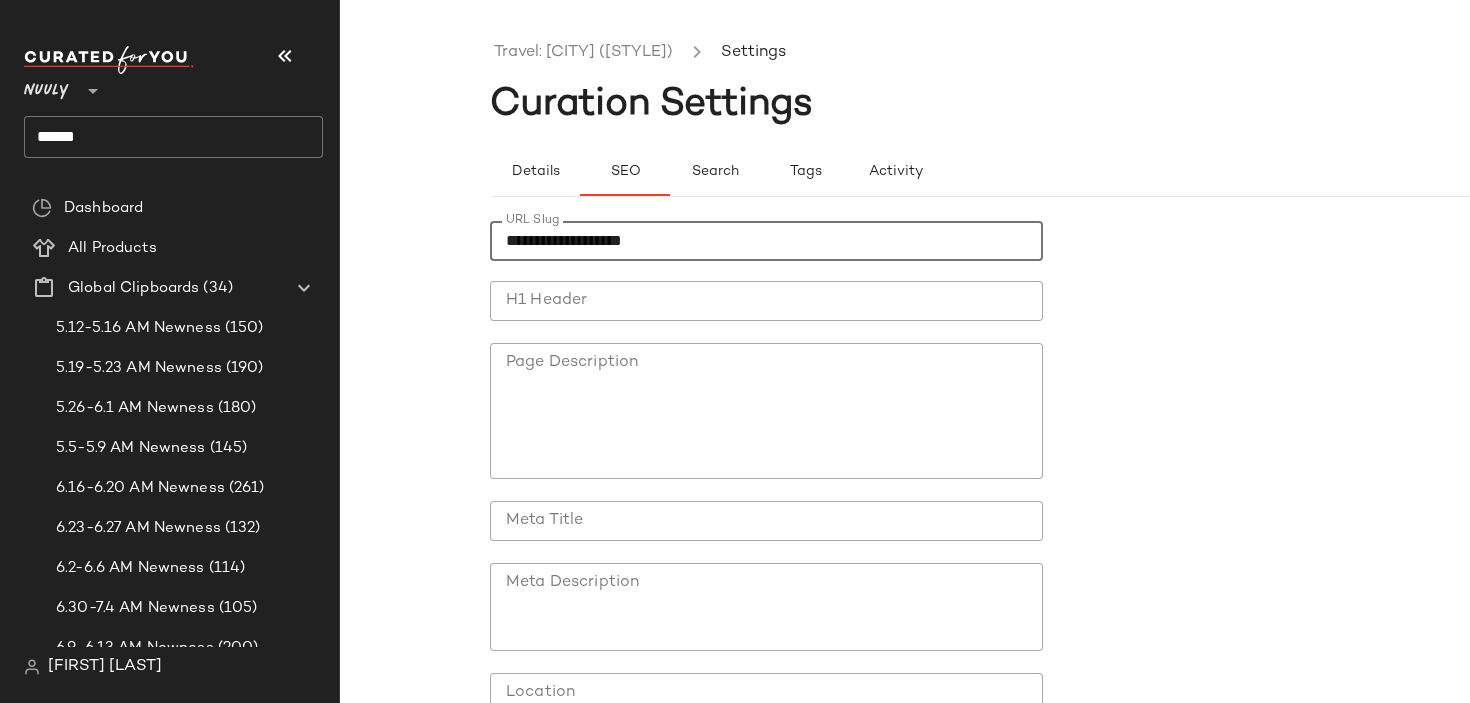 type on "**********" 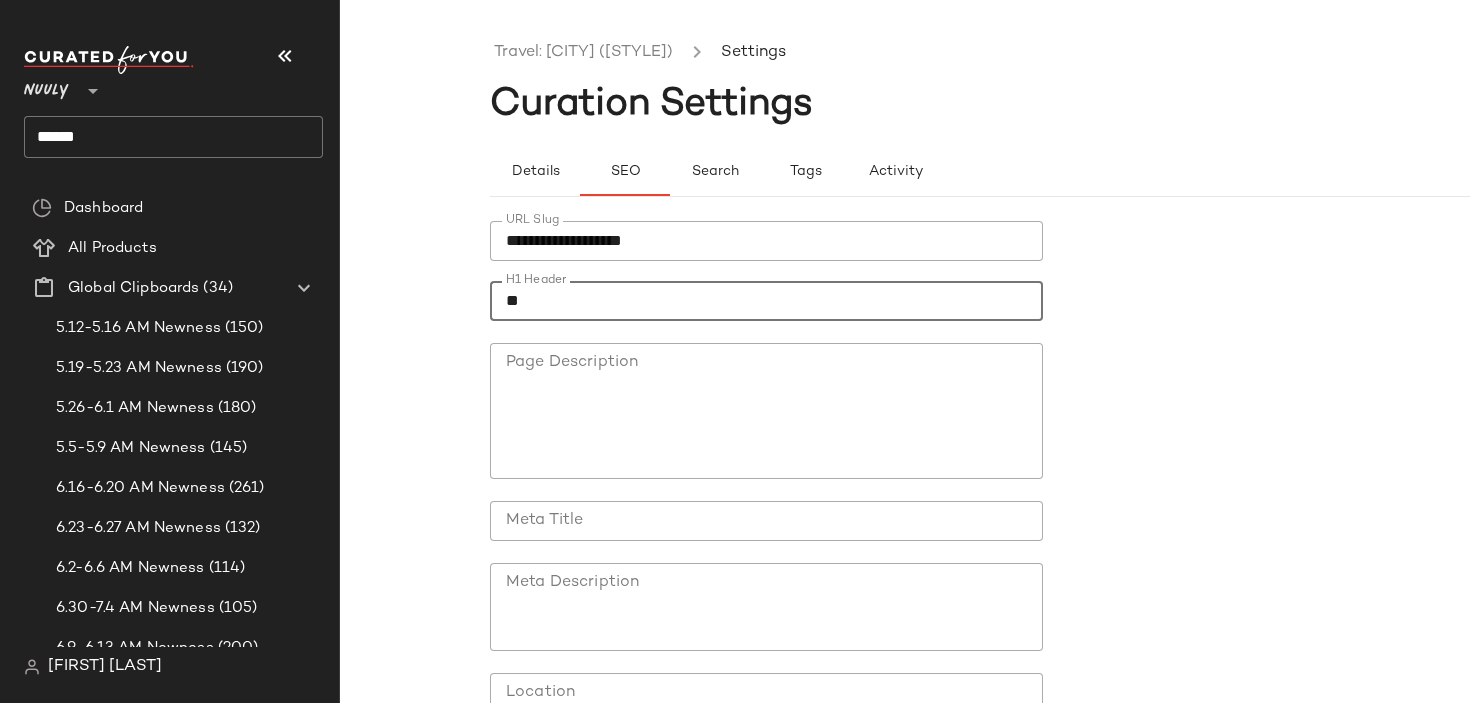 type on "*" 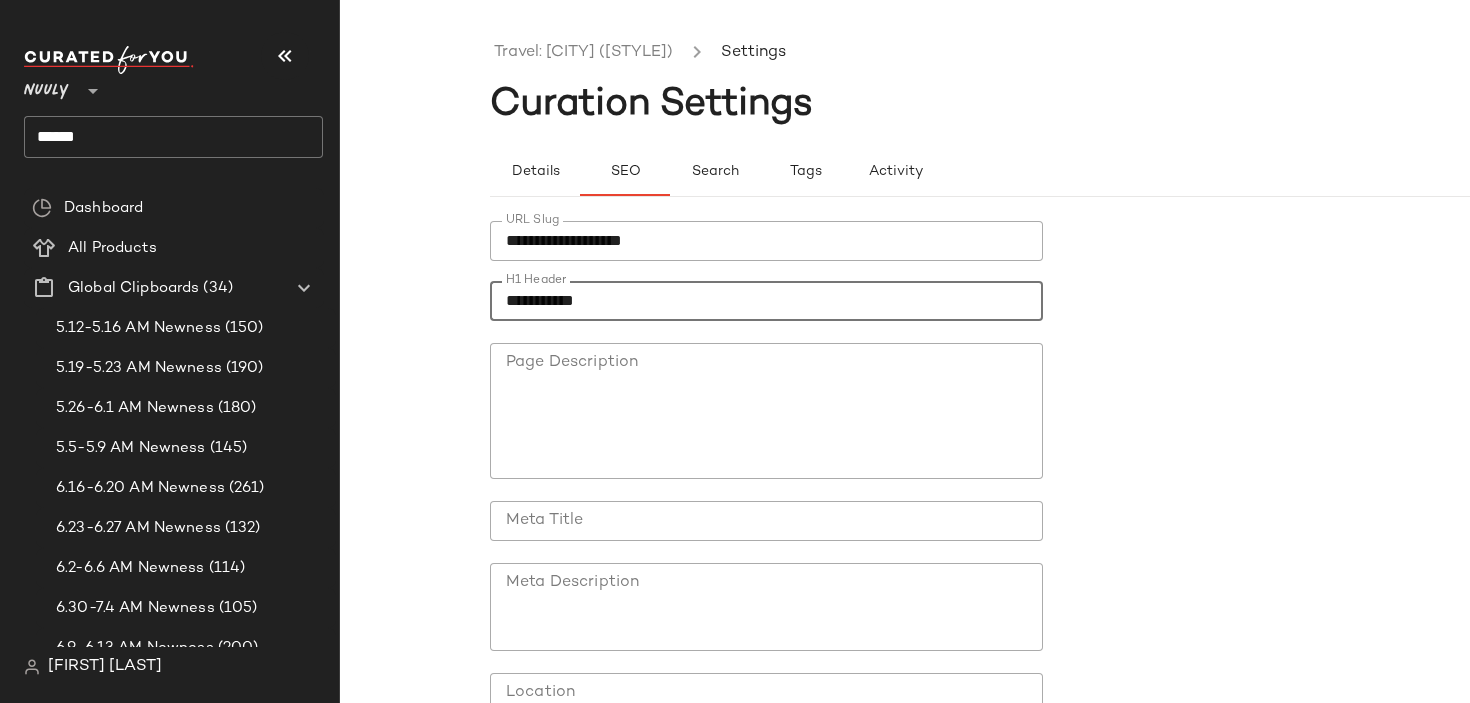 type on "**********" 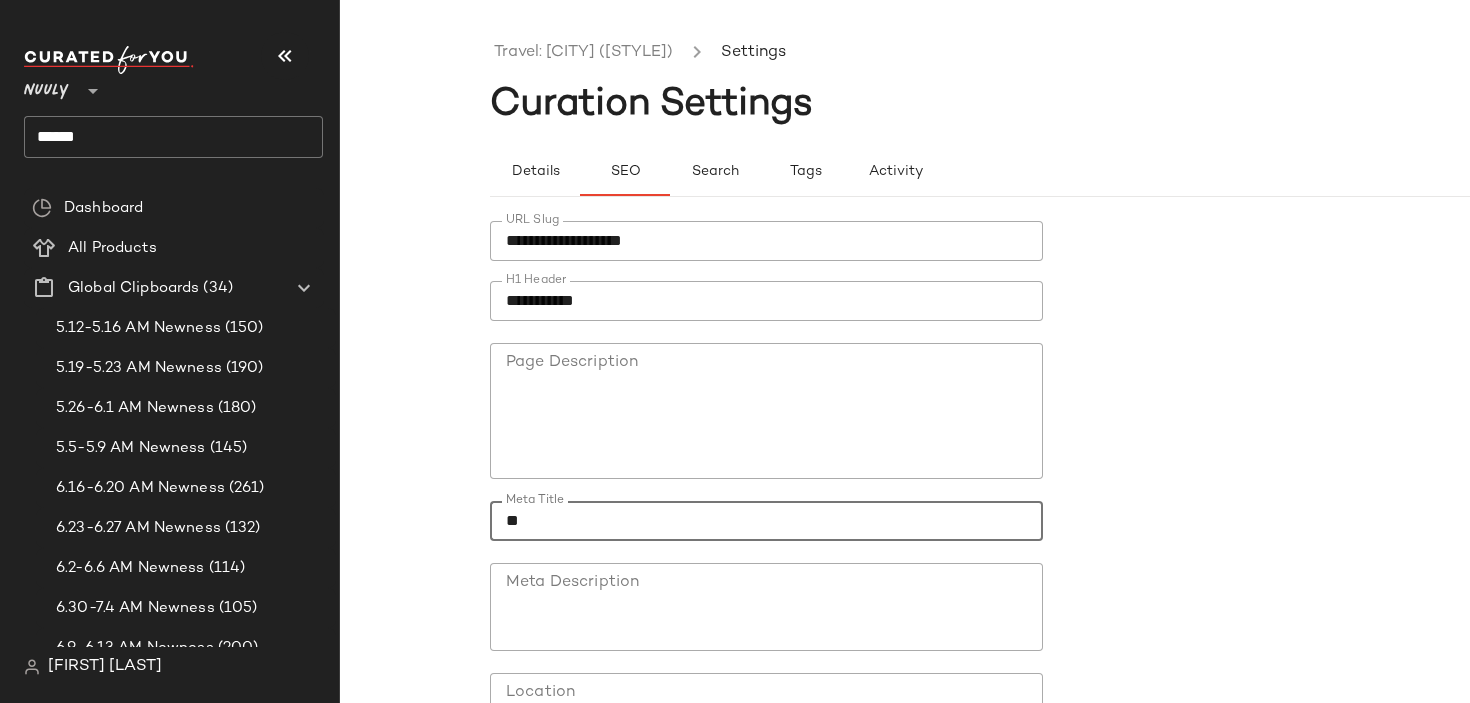 type on "*" 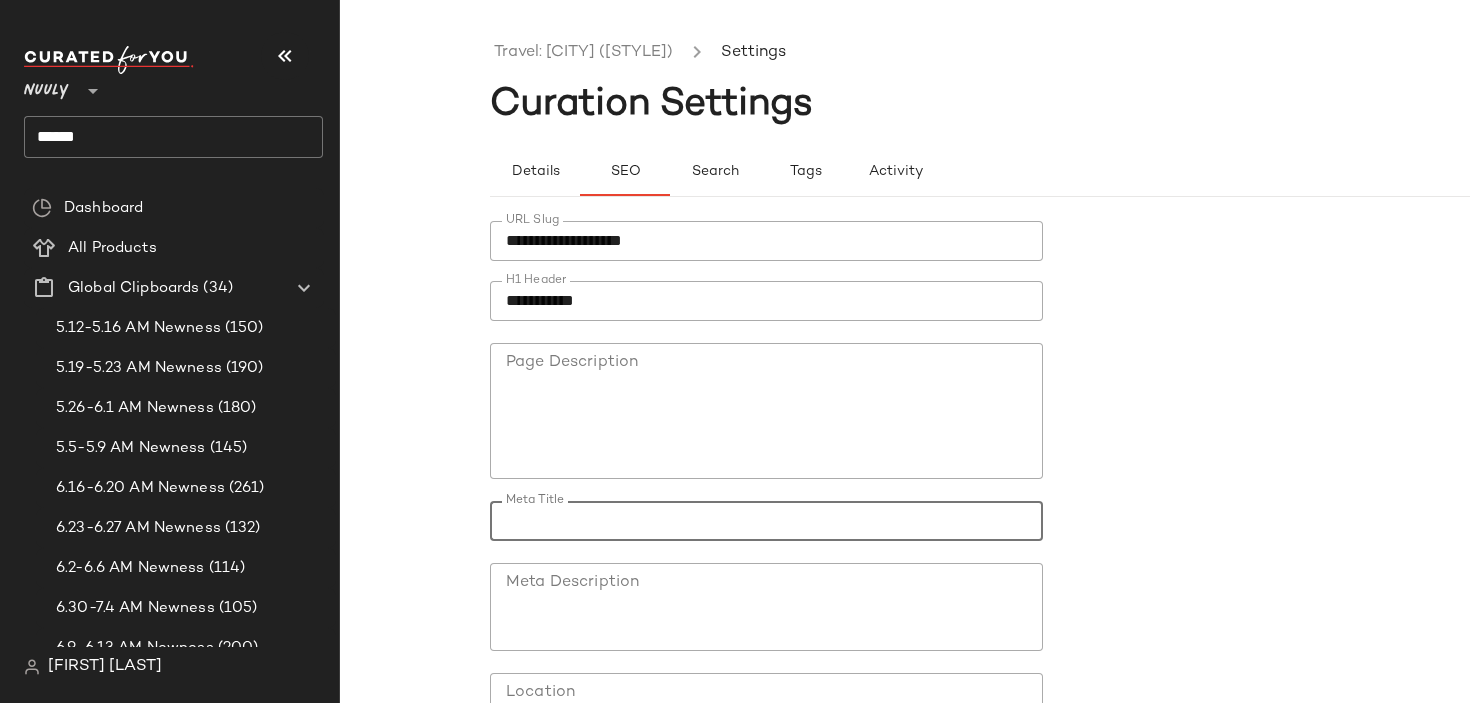 type on "*" 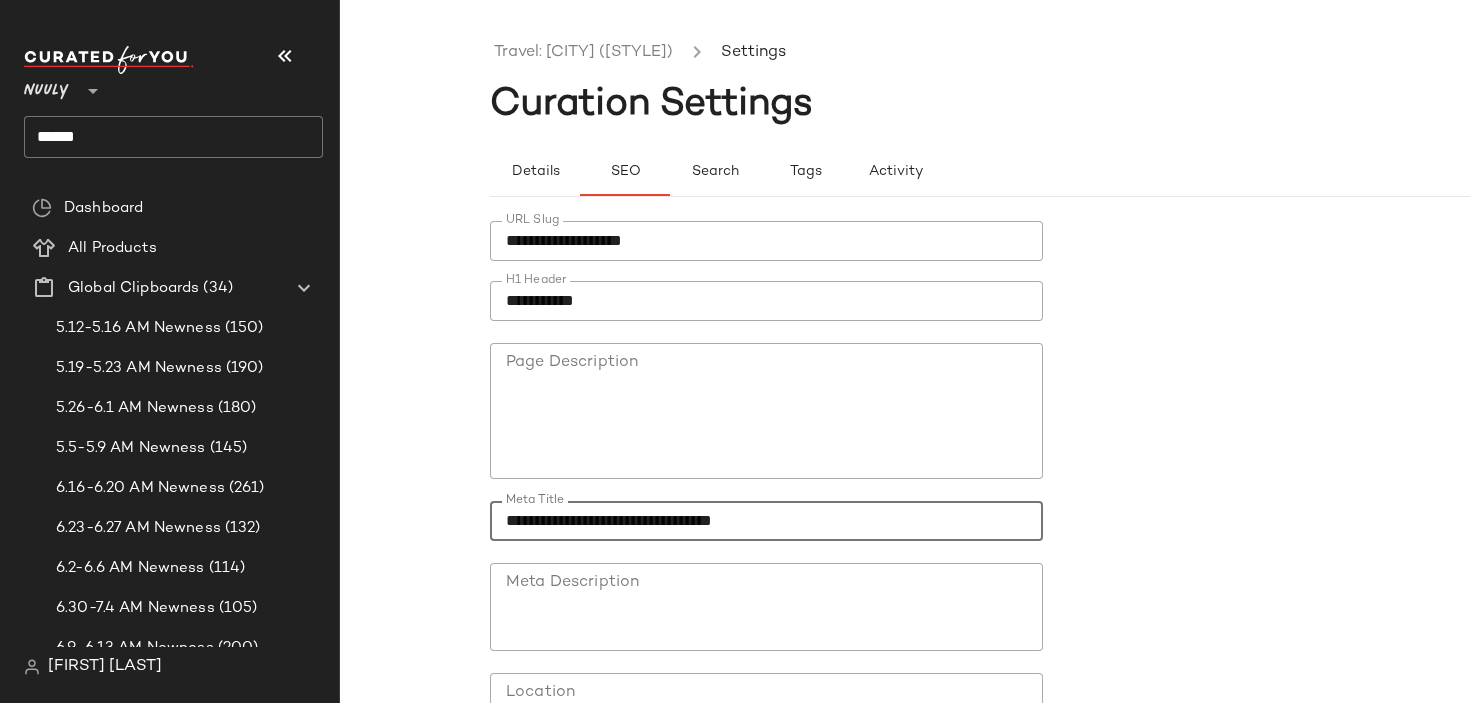 drag, startPoint x: 656, startPoint y: 520, endPoint x: 586, endPoint y: 522, distance: 70.028564 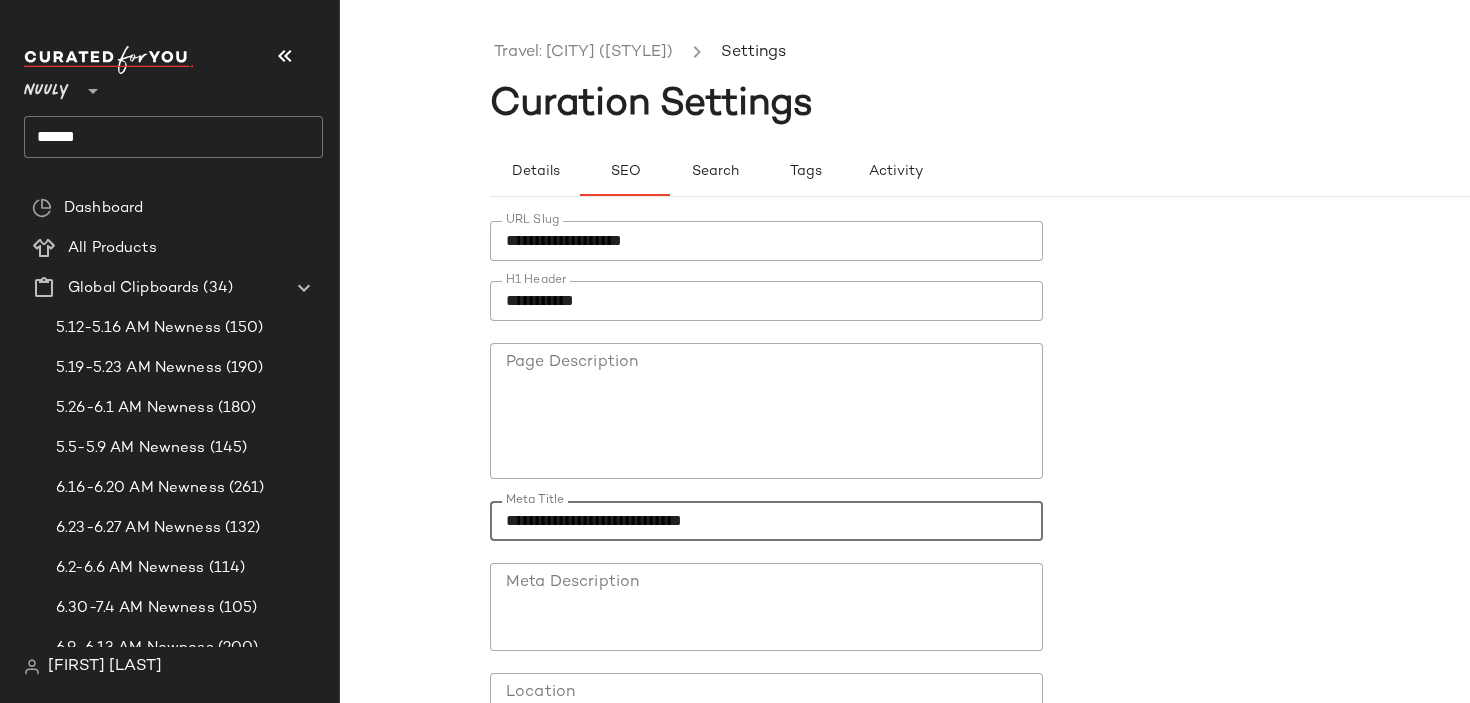 type on "**********" 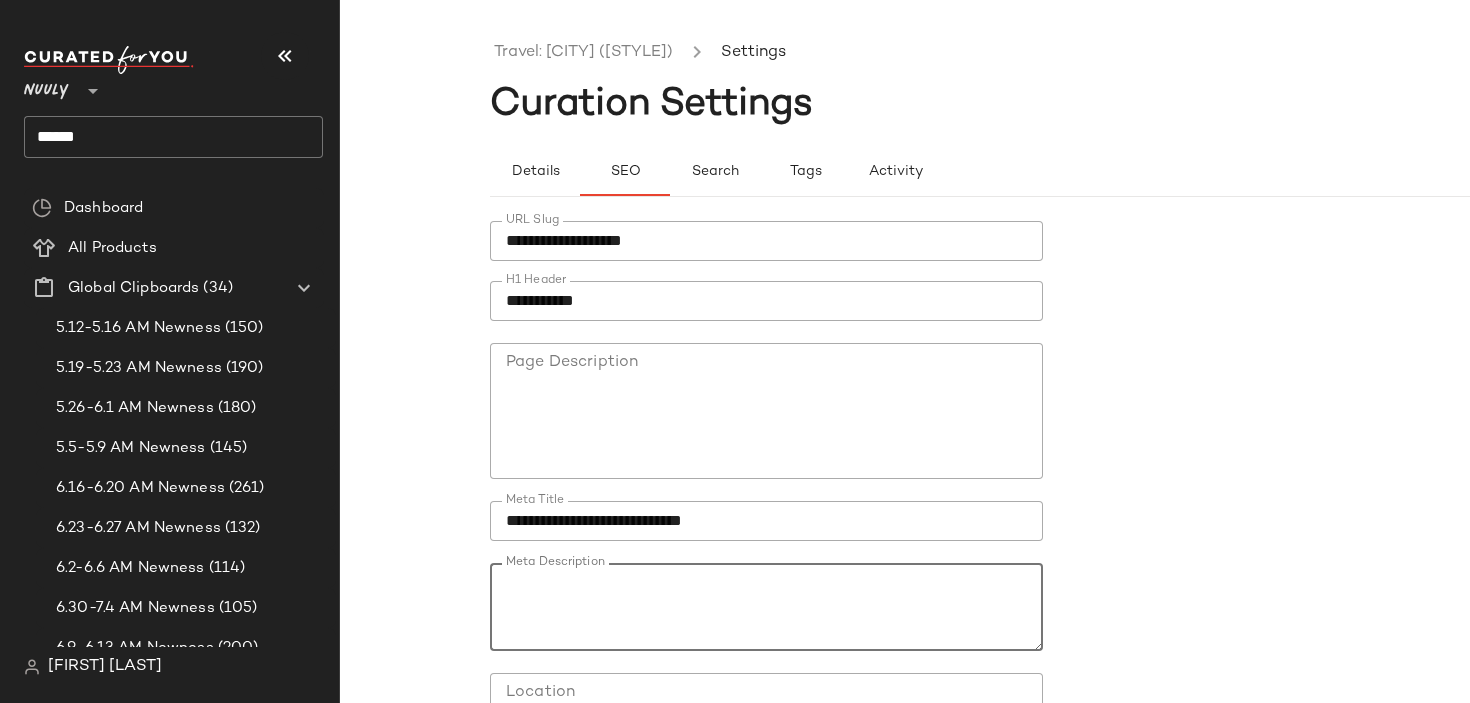 paste on "**********" 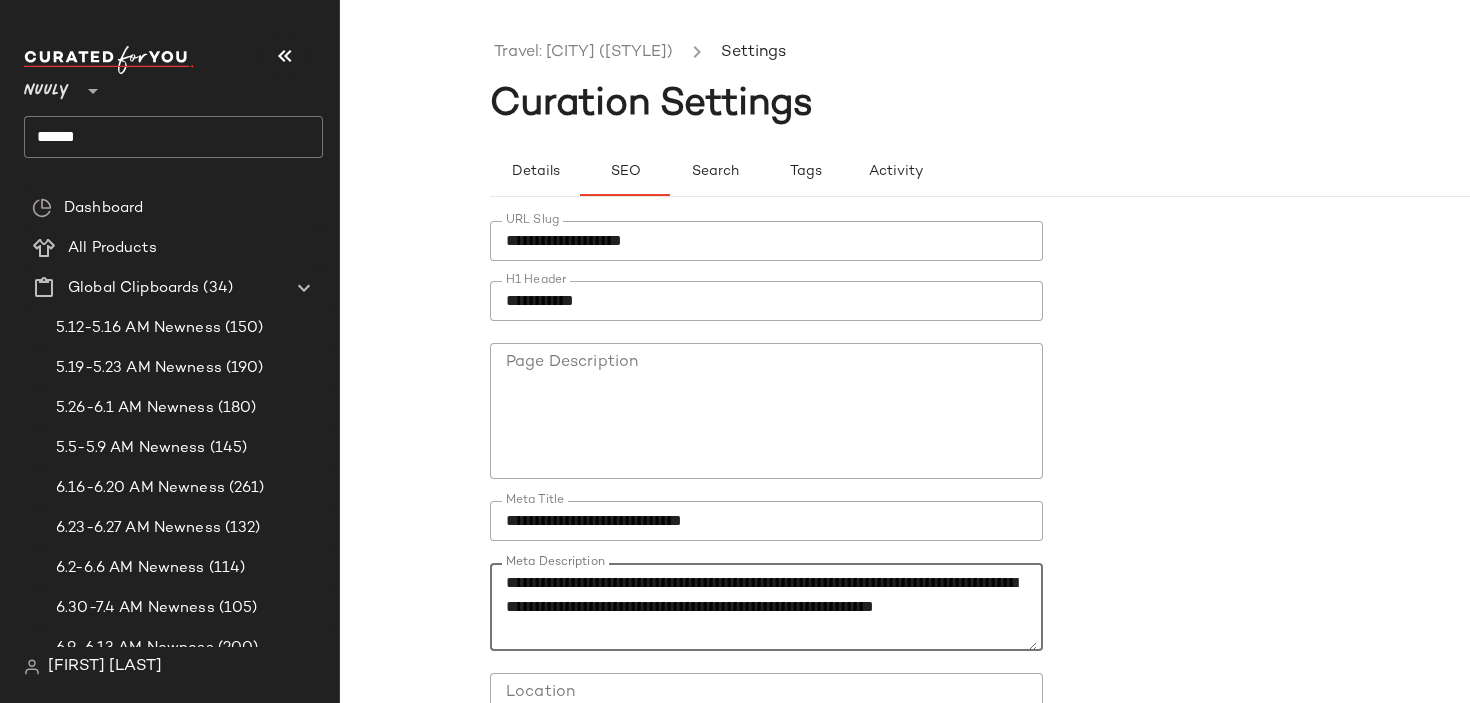 scroll, scrollTop: 0, scrollLeft: 0, axis: both 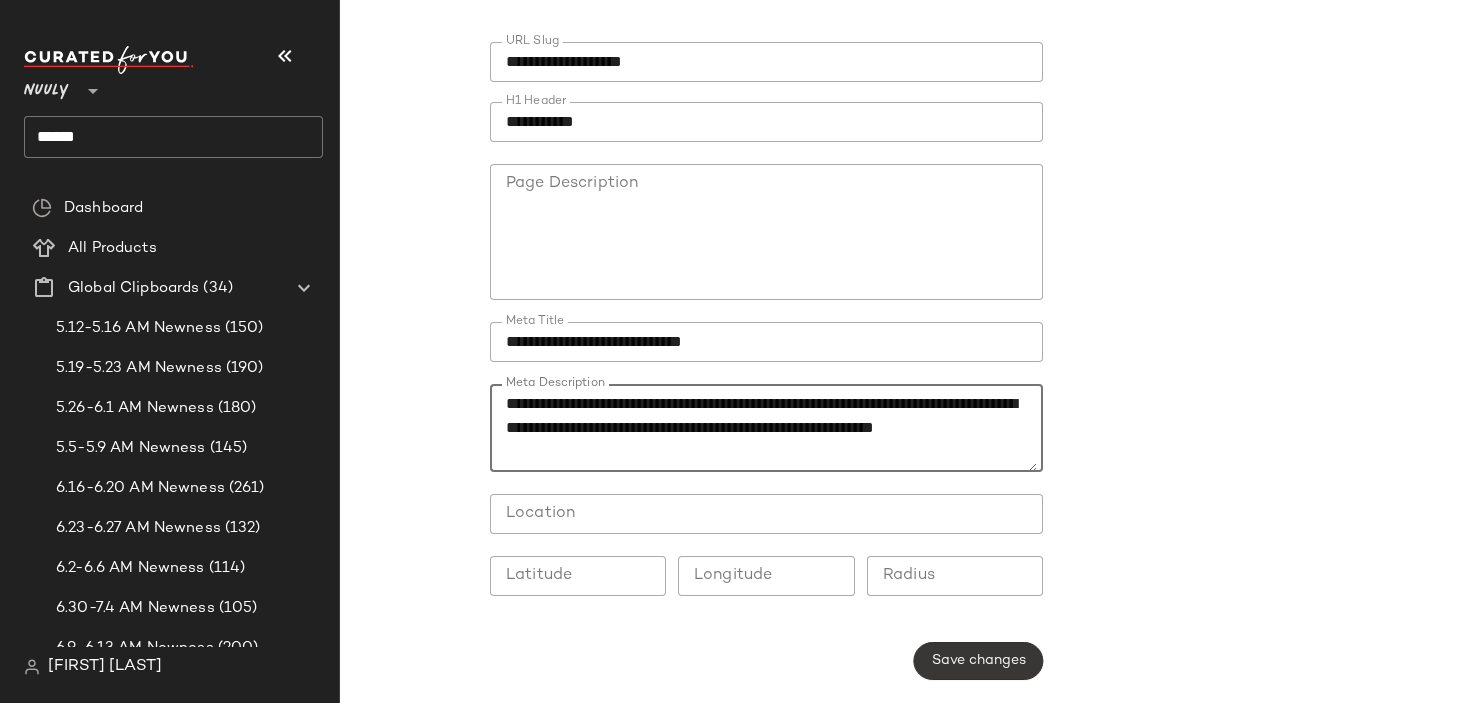type on "**********" 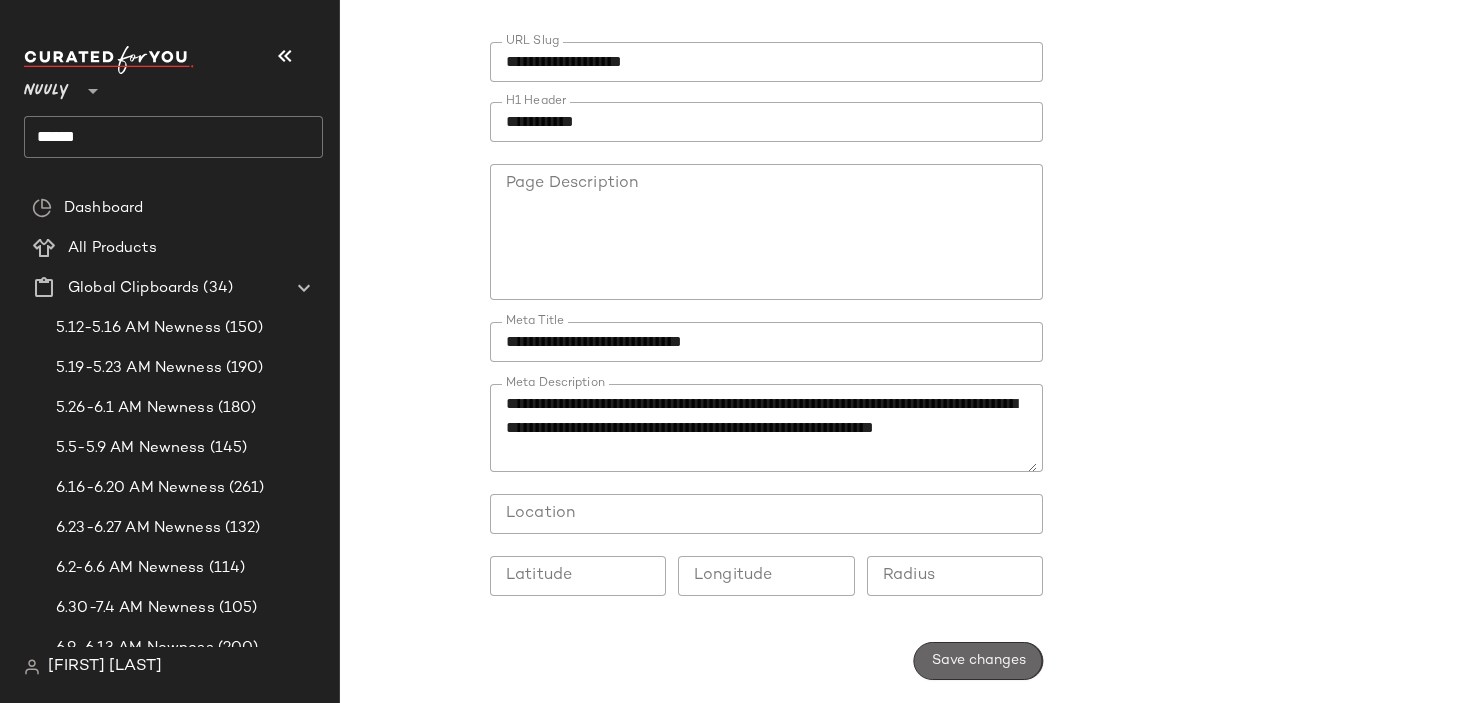 click on "Save changes" 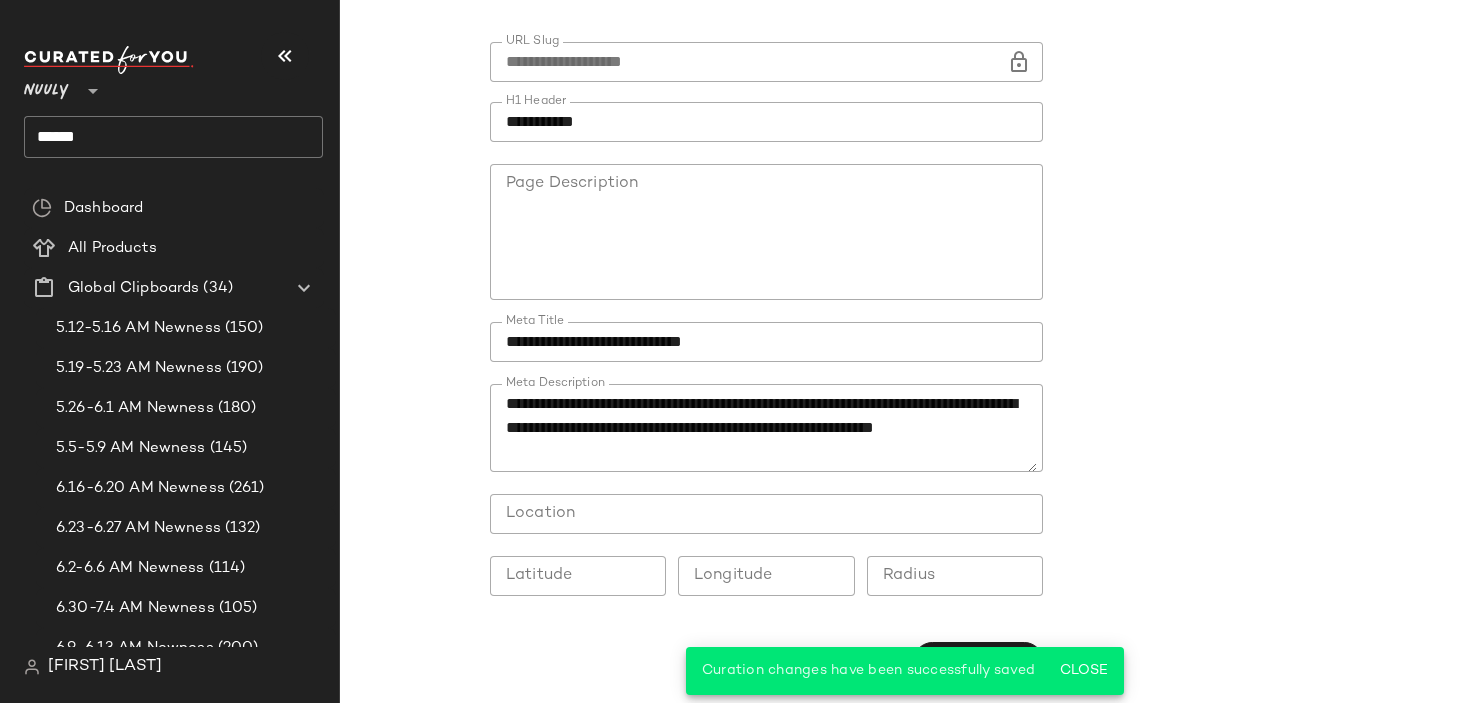 scroll, scrollTop: 0, scrollLeft: 0, axis: both 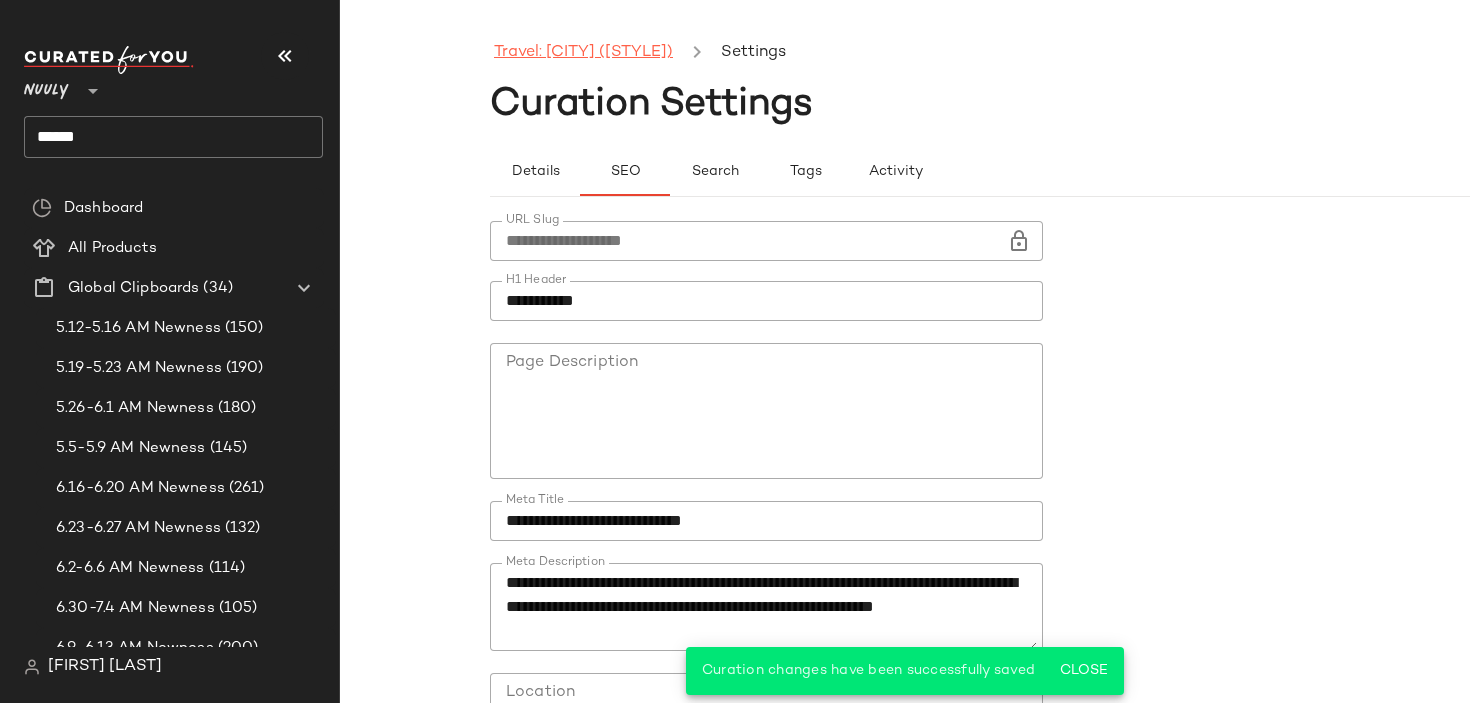 click on "Travel: NYC (City Chic)" at bounding box center [583, 53] 